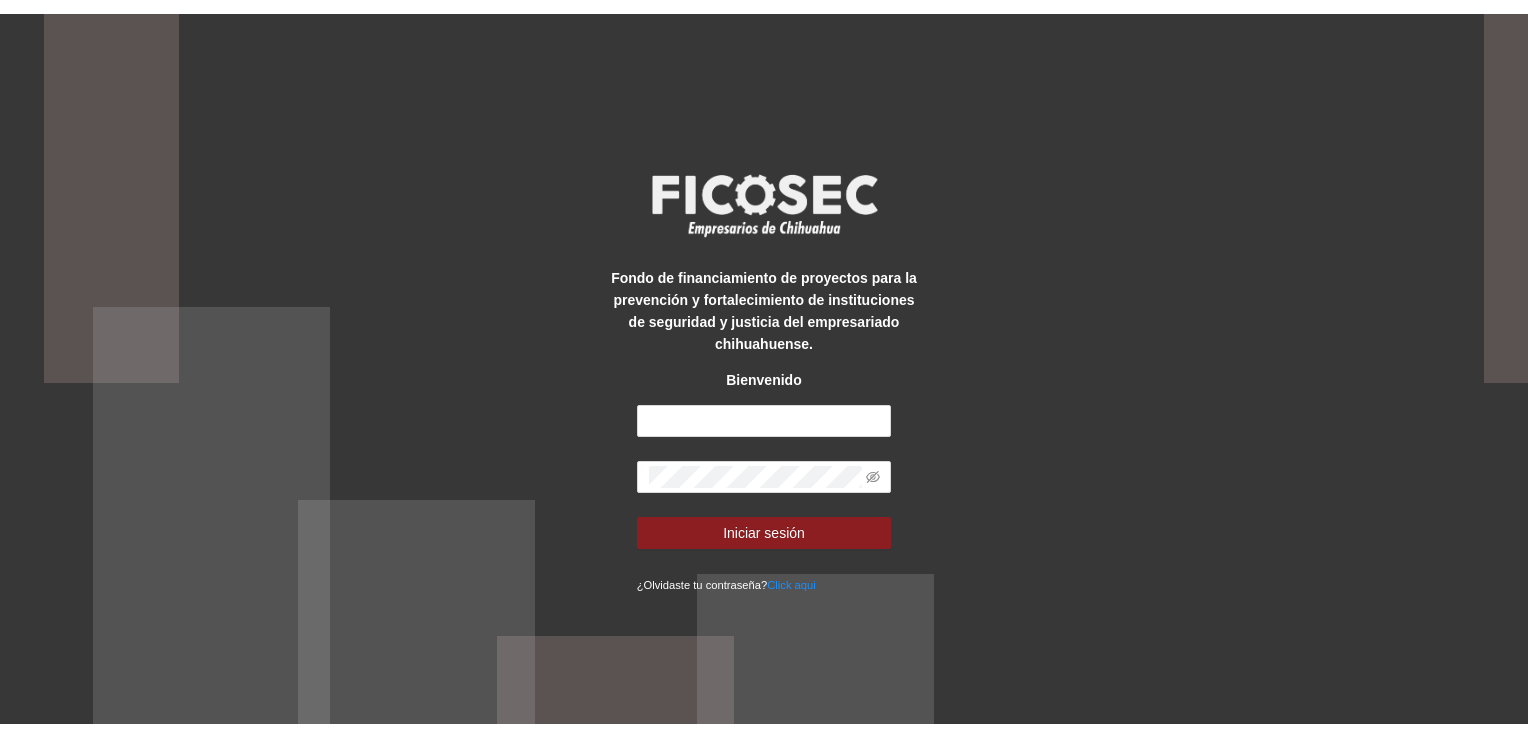 scroll, scrollTop: 0, scrollLeft: 0, axis: both 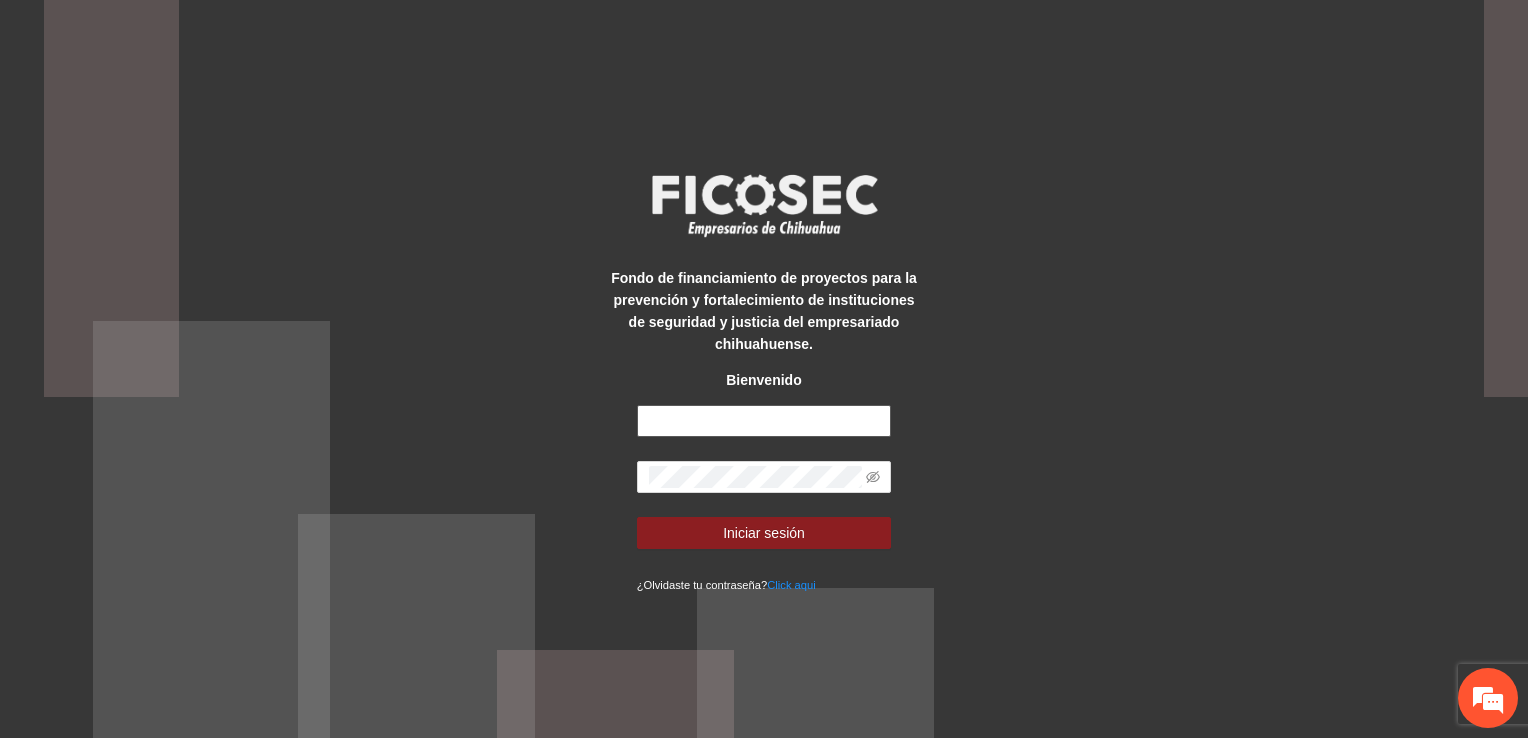type on "**********" 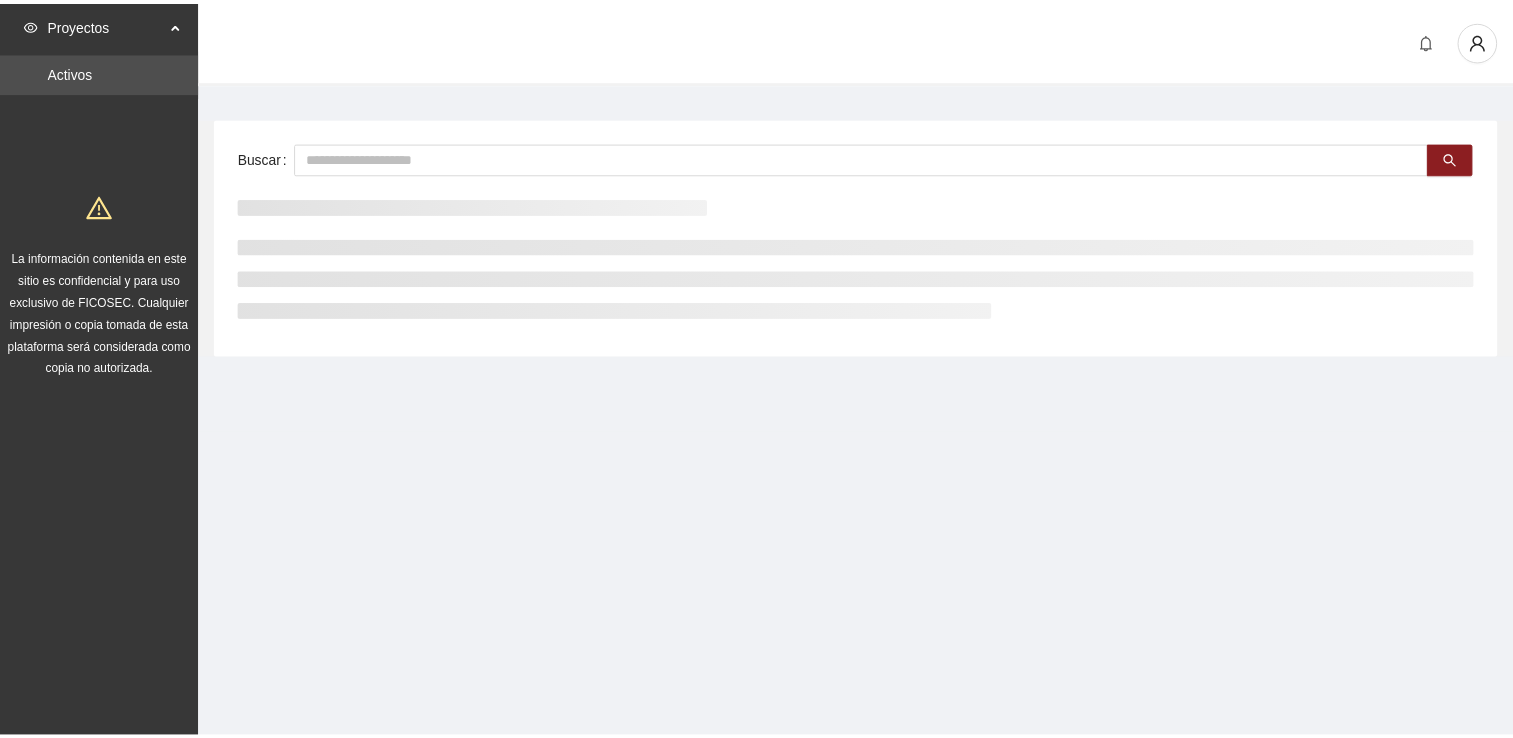 scroll, scrollTop: 0, scrollLeft: 0, axis: both 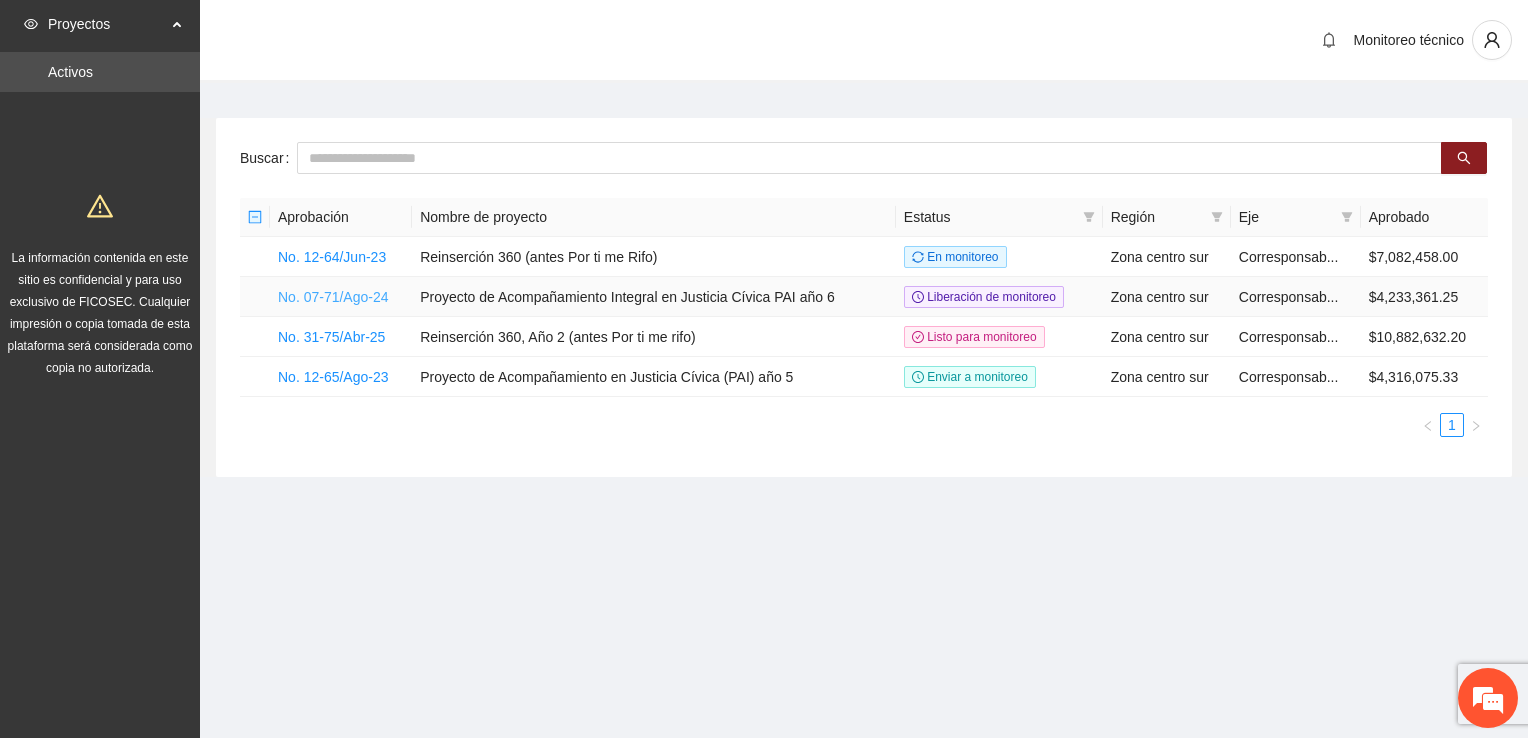 click on "No. 07-71/Ago-24" at bounding box center [333, 297] 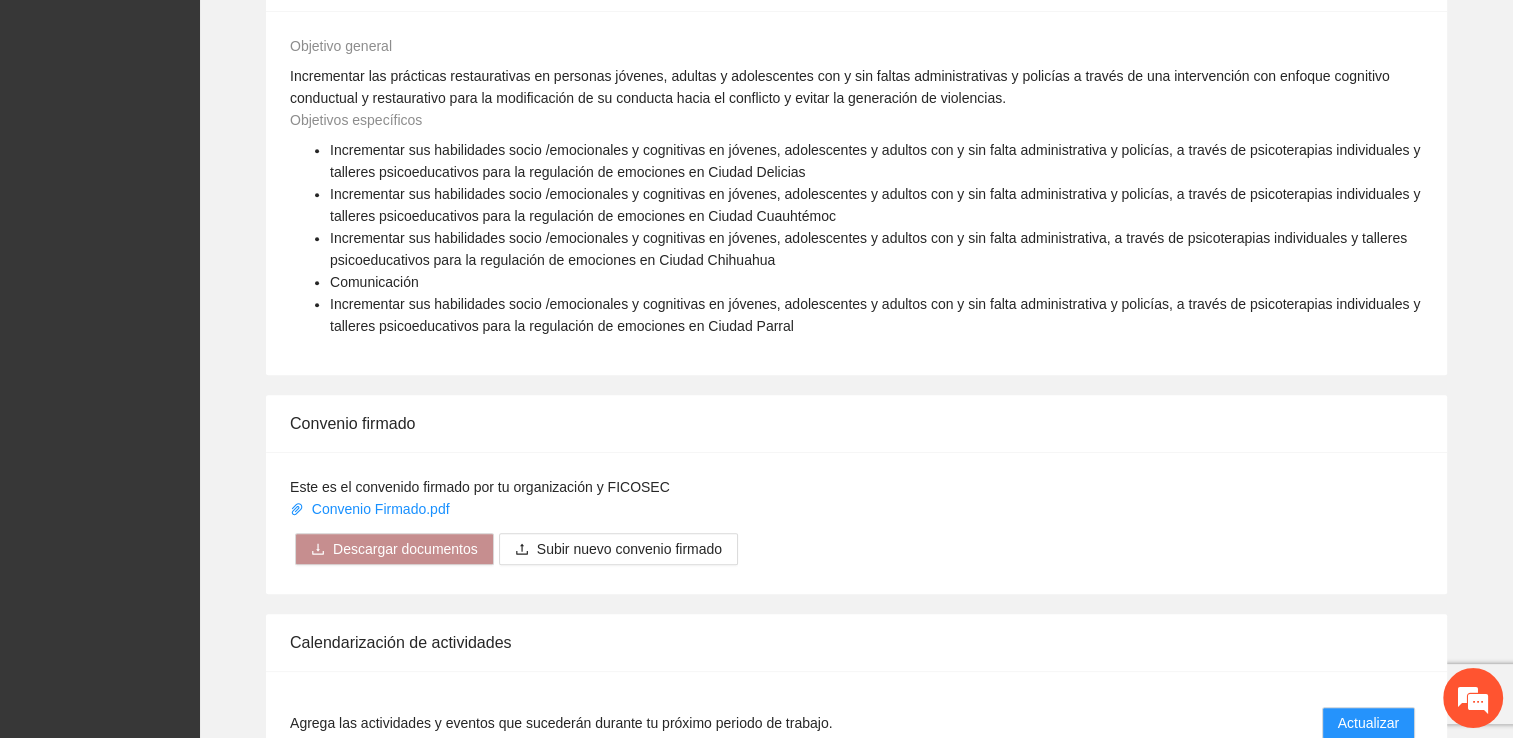 scroll, scrollTop: 1664, scrollLeft: 0, axis: vertical 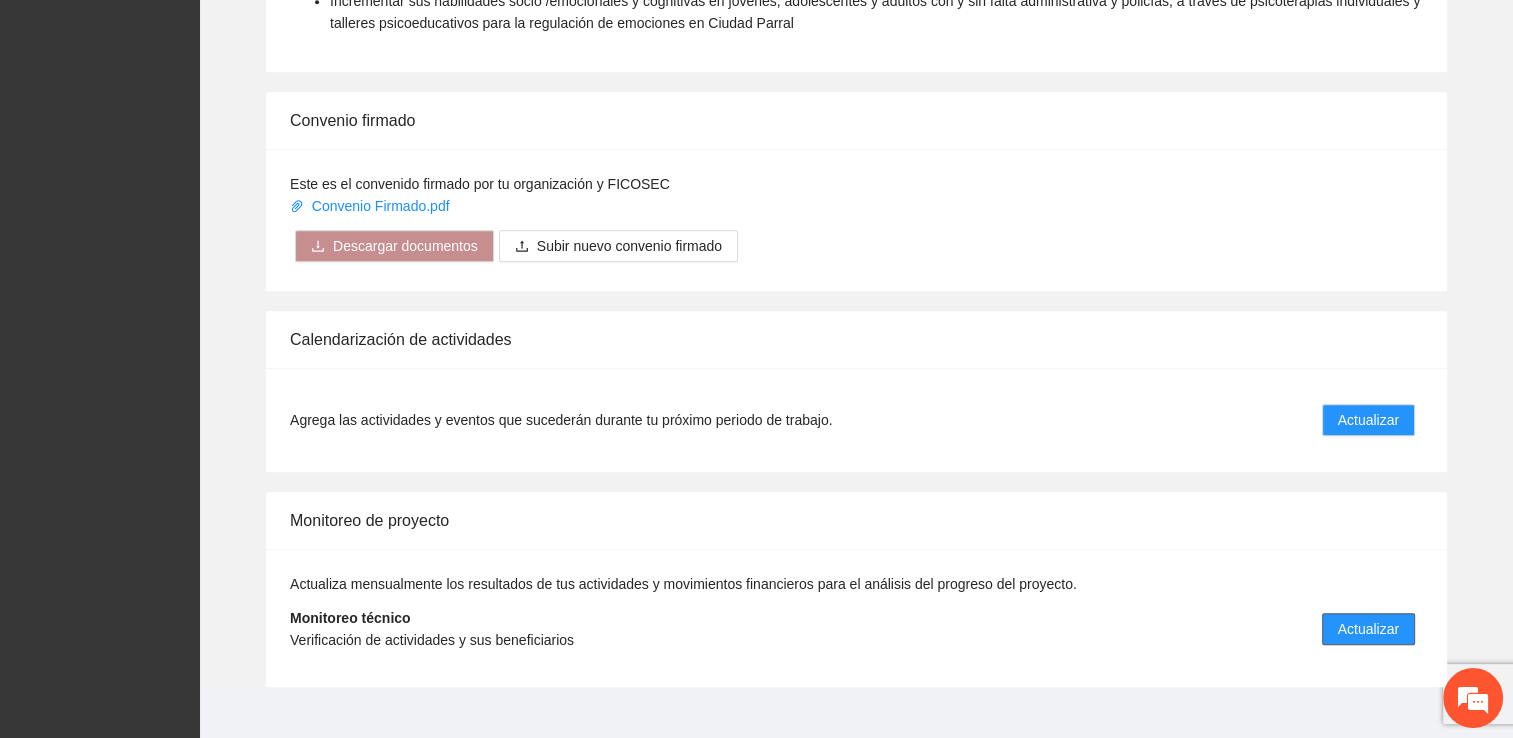 click on "Actualizar" at bounding box center (1368, 629) 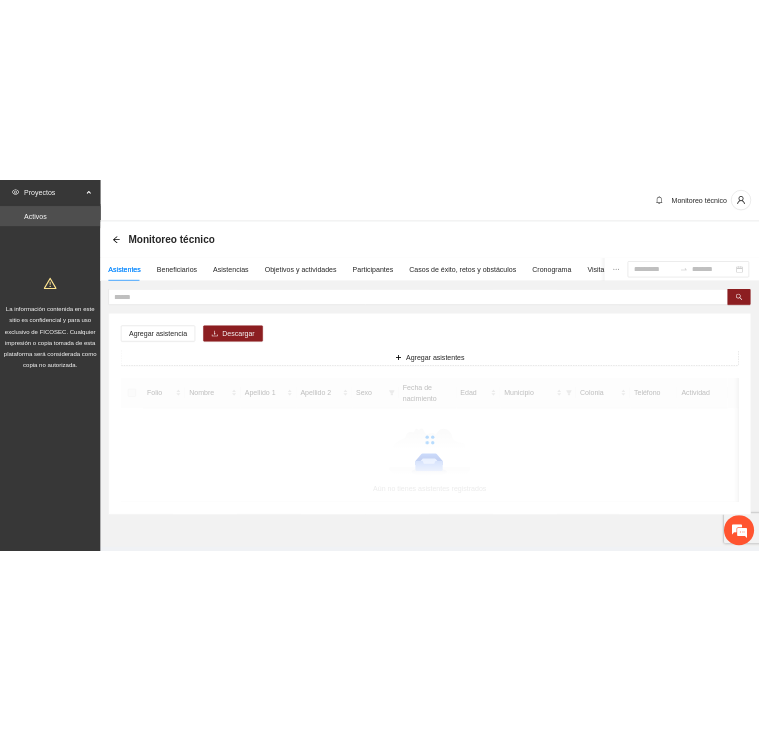 scroll, scrollTop: 0, scrollLeft: 0, axis: both 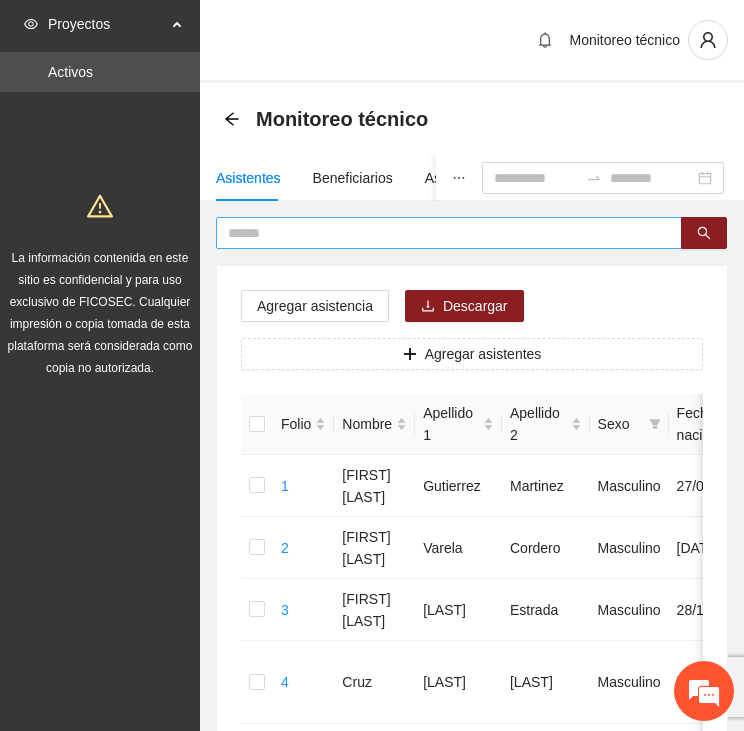 click at bounding box center (441, 233) 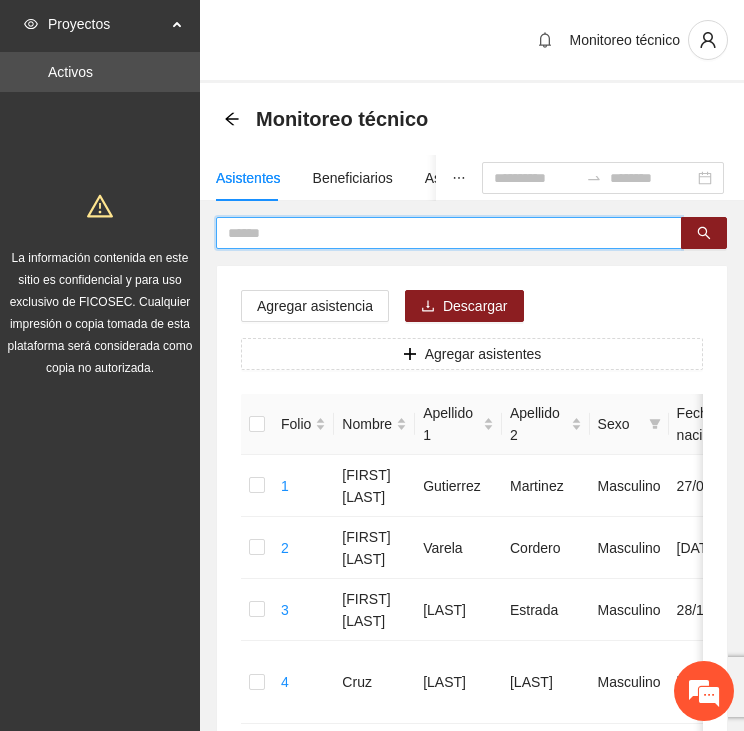 click at bounding box center (441, 233) 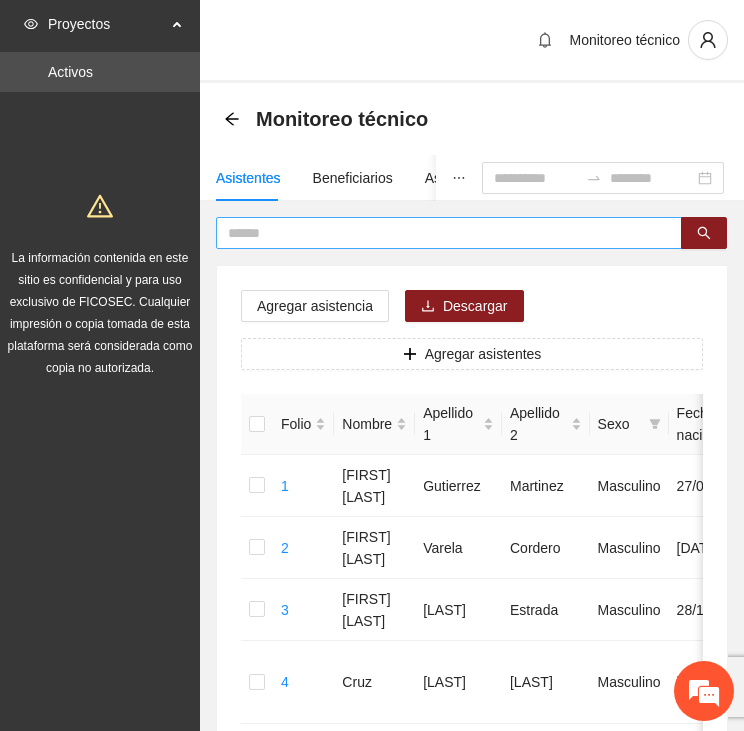 click at bounding box center (441, 233) 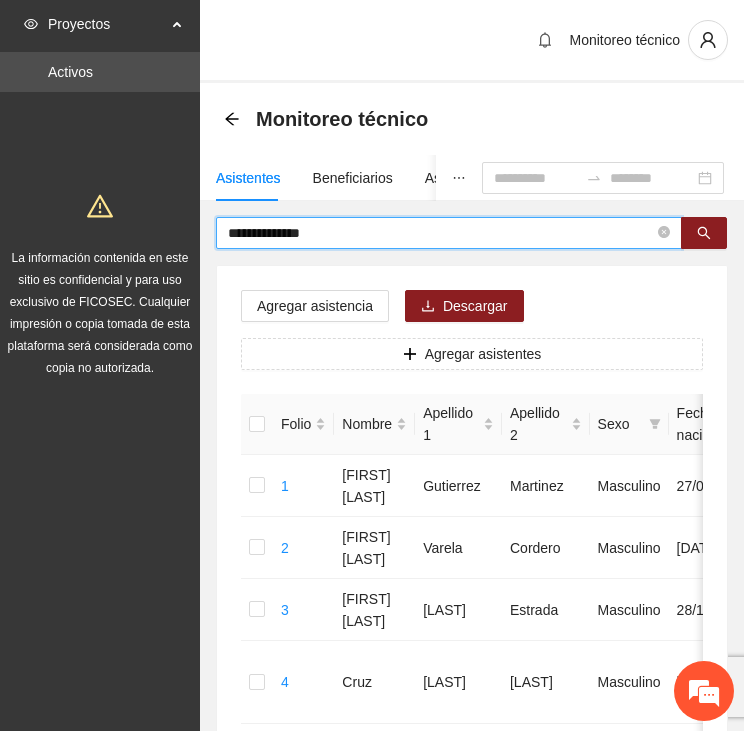 type on "**********" 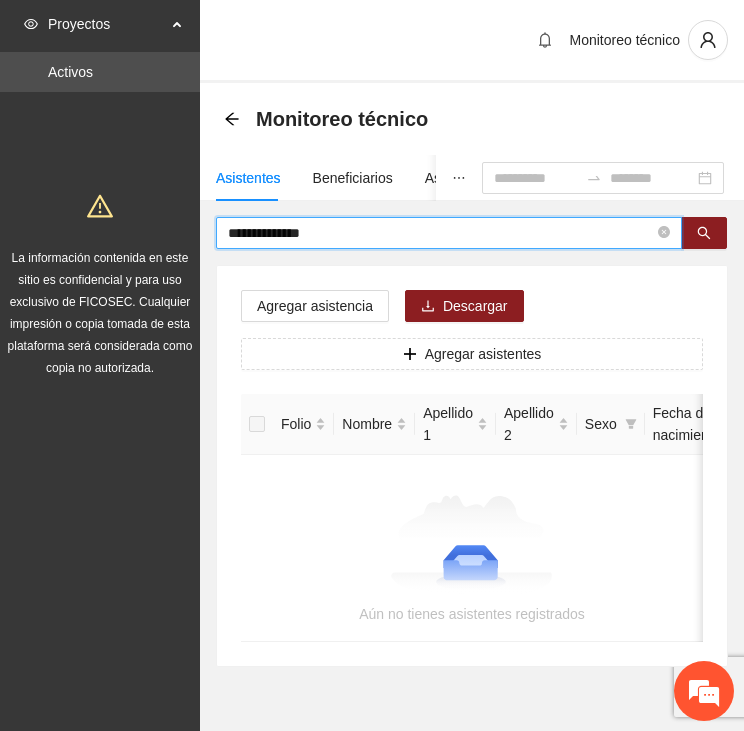 drag, startPoint x: 376, startPoint y: 223, endPoint x: 172, endPoint y: 223, distance: 204 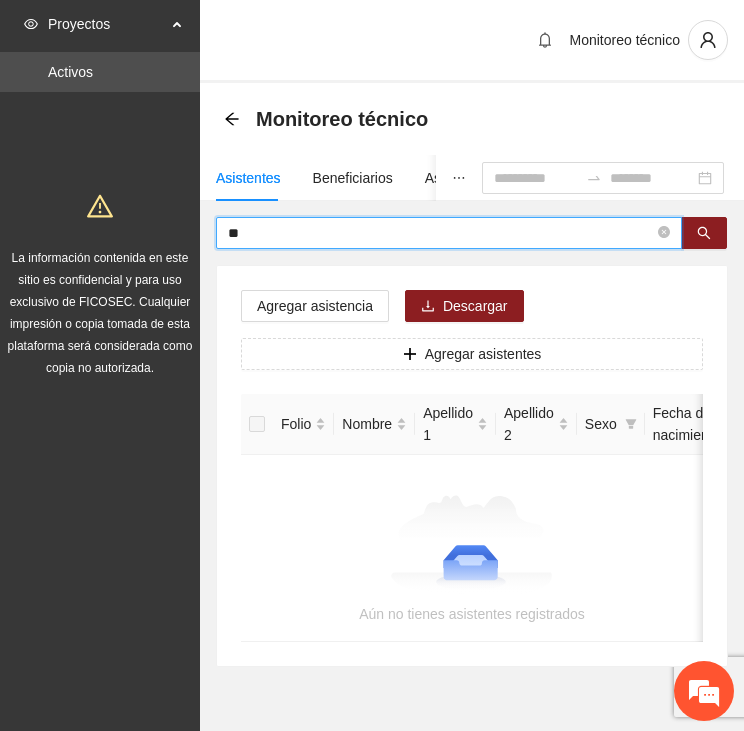 type on "*" 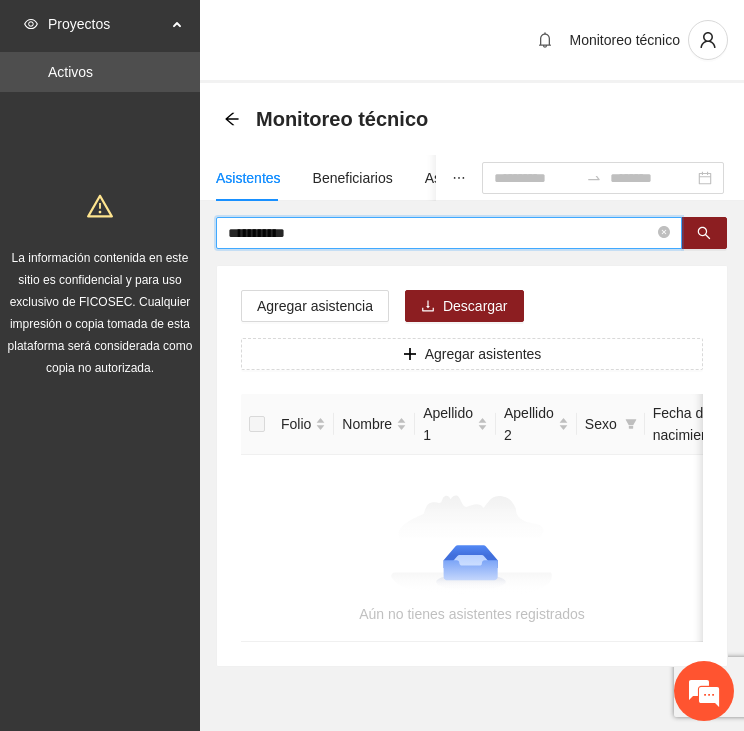 type on "**********" 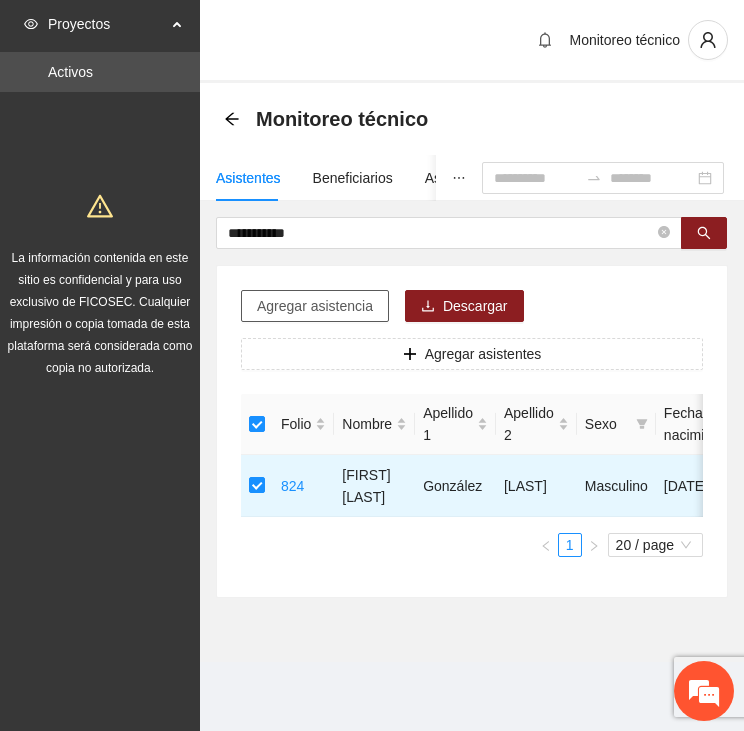 click on "Agregar asistencia" at bounding box center [315, 306] 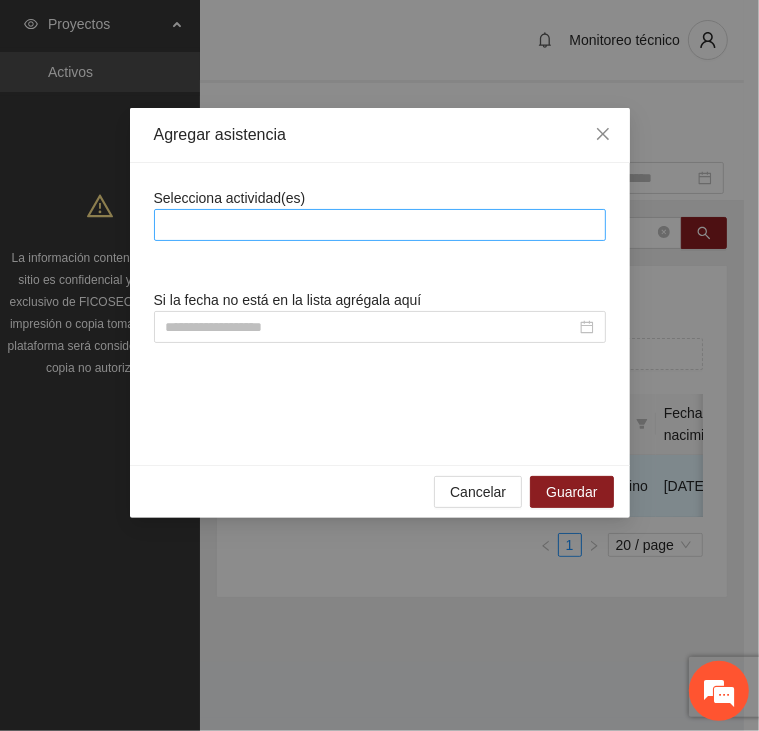 click at bounding box center (380, 225) 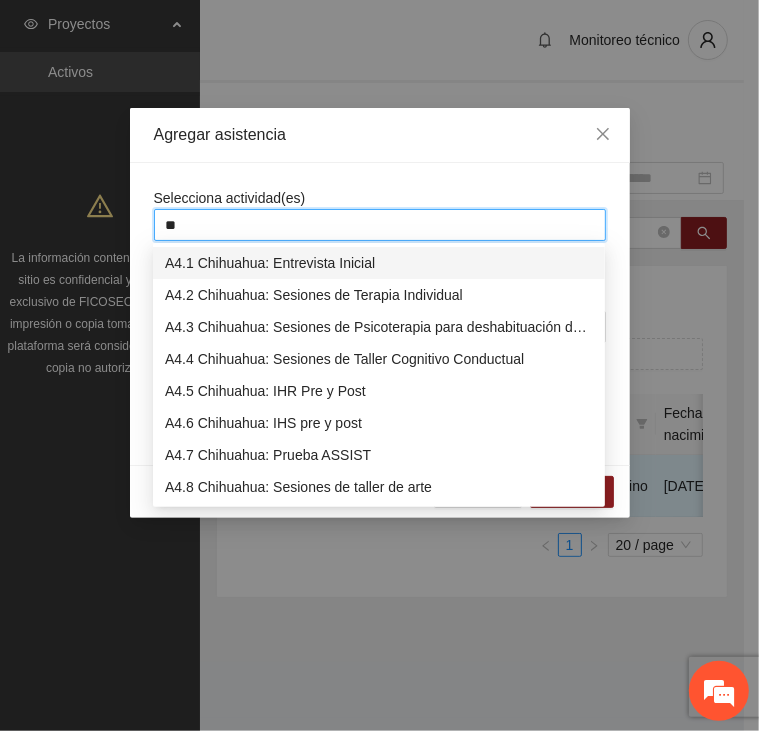 type on "***" 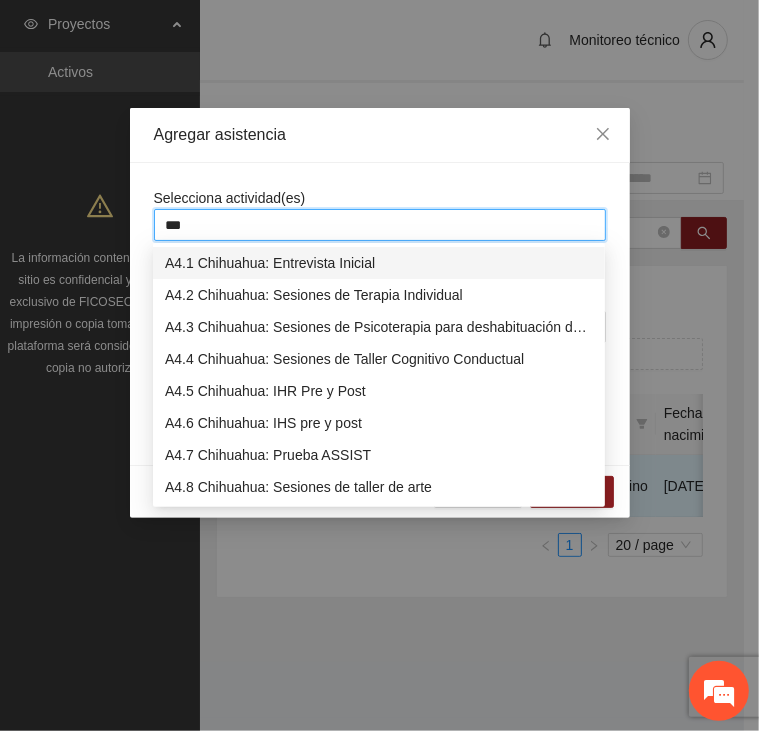 type 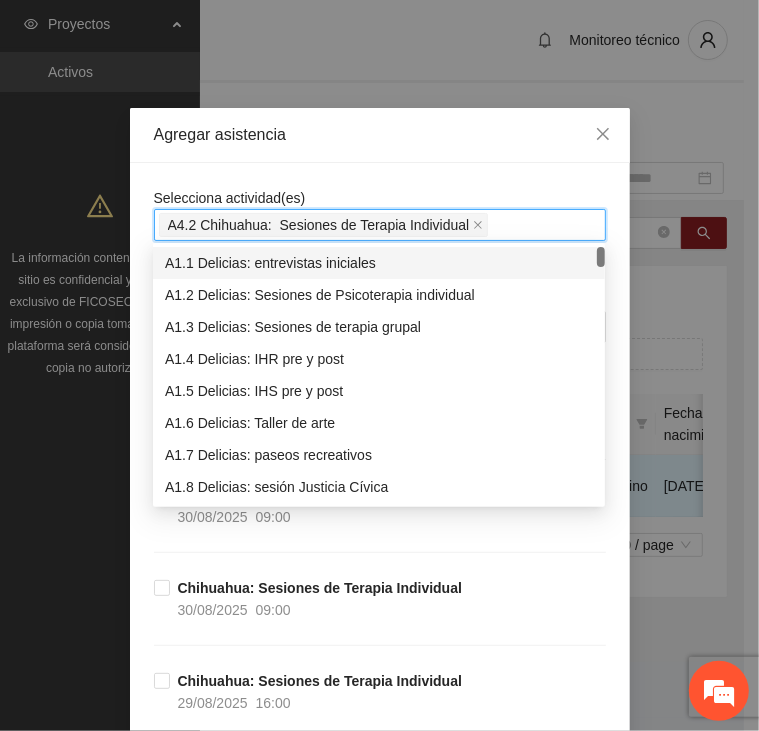 click on "Selecciona actividad(es) A4.2 Chihuahua:  Sesiones de Terapia Individual  A4.2 Chihuahua:  Sesiones de Terapia Individual    Si la fecha no está en la lista agrégala aquí Chihuahua:  Sesiones de Terapia Individual  [DATE] [TIME] Chihuahua:  Sesiones de Terapia Individual  [DATE] [TIME] Chihuahua:  Sesiones de Terapia Individual  [DATE] [TIME] Chihuahua:  Sesiones de Terapia Individual  [DATE] [TIME] Chihuahua:  Sesiones de Terapia Individual  [DATE] [TIME] Chihuahua:  Sesiones de Terapia Individual  [DATE] [TIME] Chihuahua:  Sesiones de Terapia Individual  [DATE] [TIME] Chihuahua:  Sesiones de Terapia Individual  [DATE] [TIME] Chihuahua:  Sesiones de Terapia Individual  [DATE] [TIME] Chihuahua:  Sesiones de Terapia Individual  [DATE] [TIME] Chihuahua:  Sesiones de Terapia Individual  [DATE] [TIME] Chihuahua:  Sesiones de Terapia Individual  [DATE] [TIME] Chihuahua:  Sesiones de Terapia Individual  [DATE] [TIME] Chihuahua:  Sesiones de Terapia Individual  [DATE] [TIME] Chihuahua:  Sesiones de Terapia Individual  [DATE] [TIME] Chihuahua:  Sesiones de Terapia Individual  [DATE] [TIME] Chihuahua:  Sesiones de Terapia Individual  [DATE] [TIME] Chihuahua:  Sesiones de Terapia Individual  [DATE] [TIME] Chihuahua:  Sesiones de Terapia Individual  [DATE] [TIME] Chihuahua:  Sesiones de Terapia Individual  [DATE] [TIME] Chihuahua:  Sesiones de Terapia Individual  [DATE] [TIME] Chihuahua:  Sesiones de Terapia Individual  [DATE] [TIME]" at bounding box center [380, 20215] 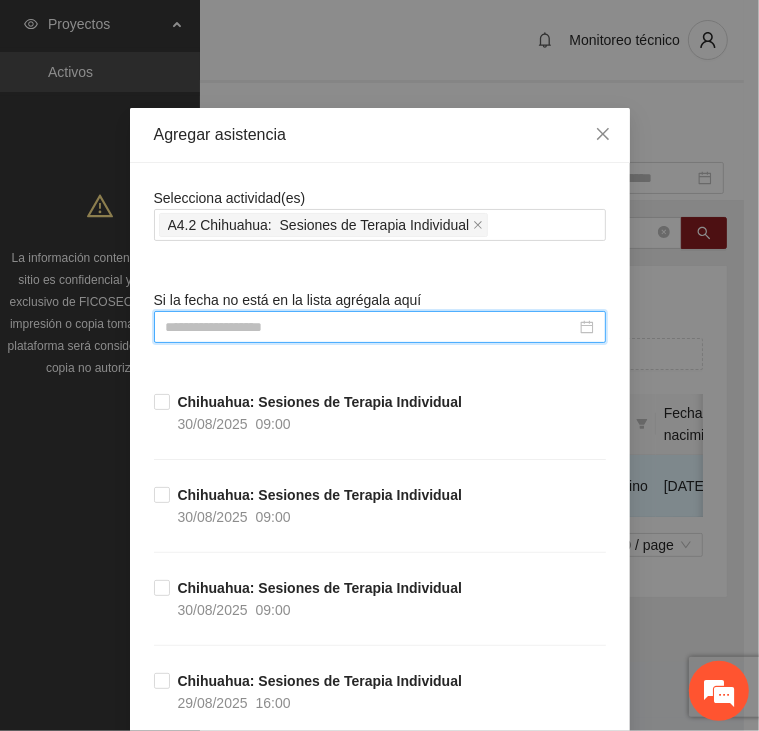 click at bounding box center [371, 327] 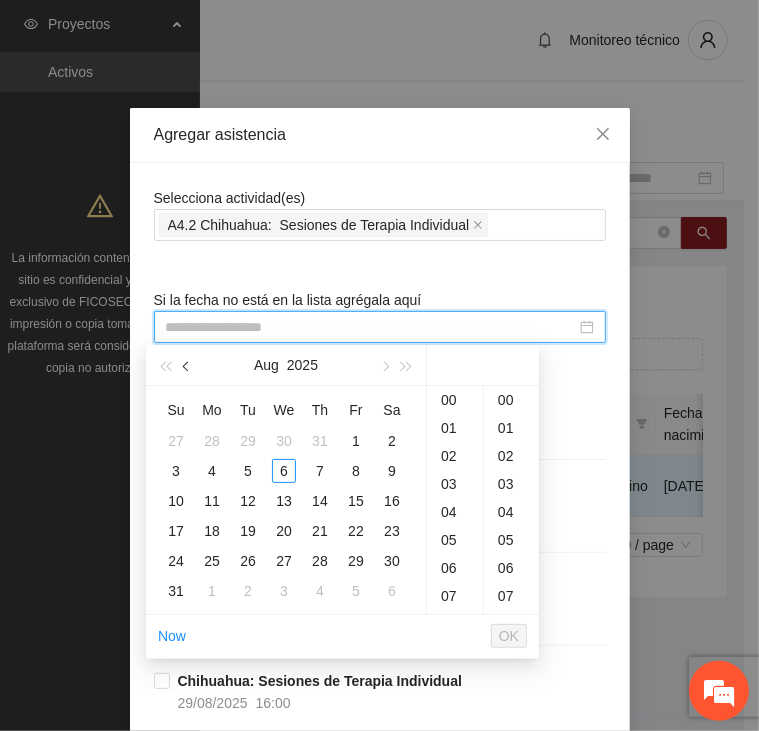 click at bounding box center (188, 367) 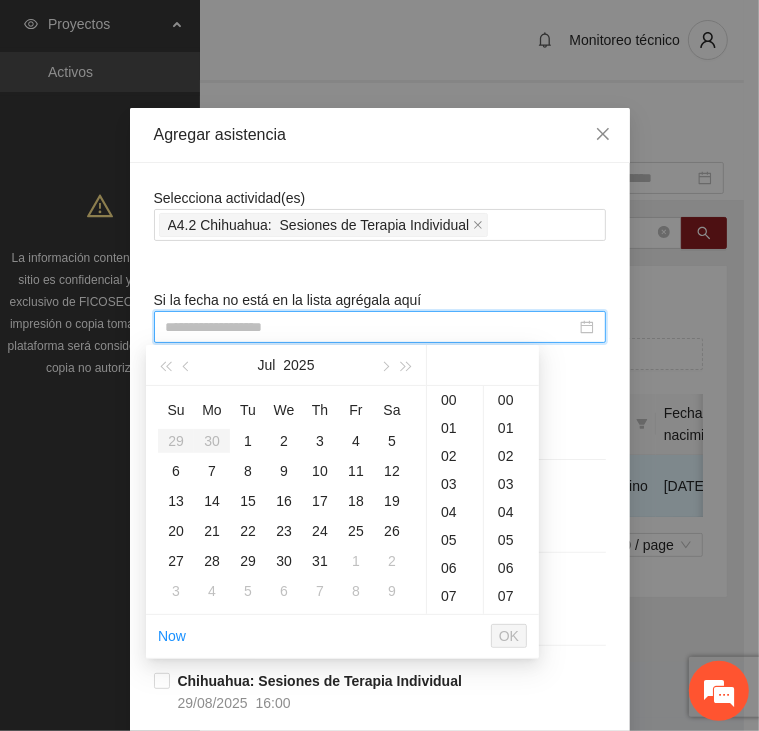 type on "**********" 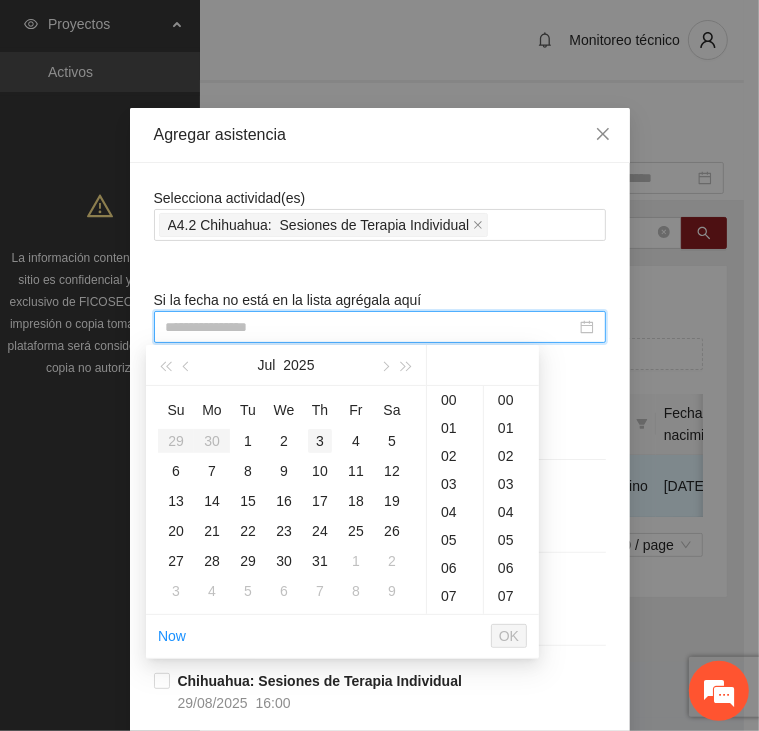 click on "3" at bounding box center [320, 441] 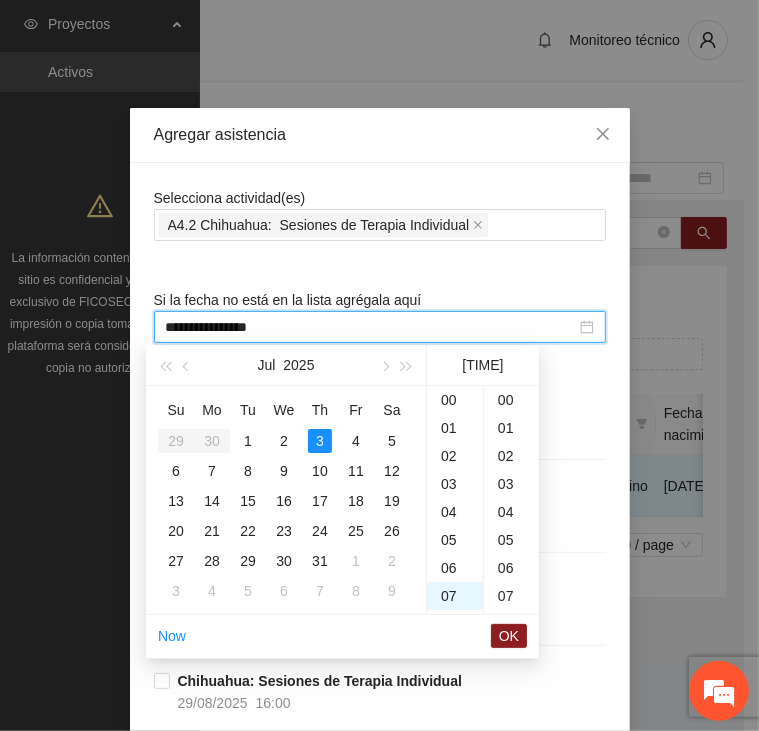 scroll, scrollTop: 196, scrollLeft: 0, axis: vertical 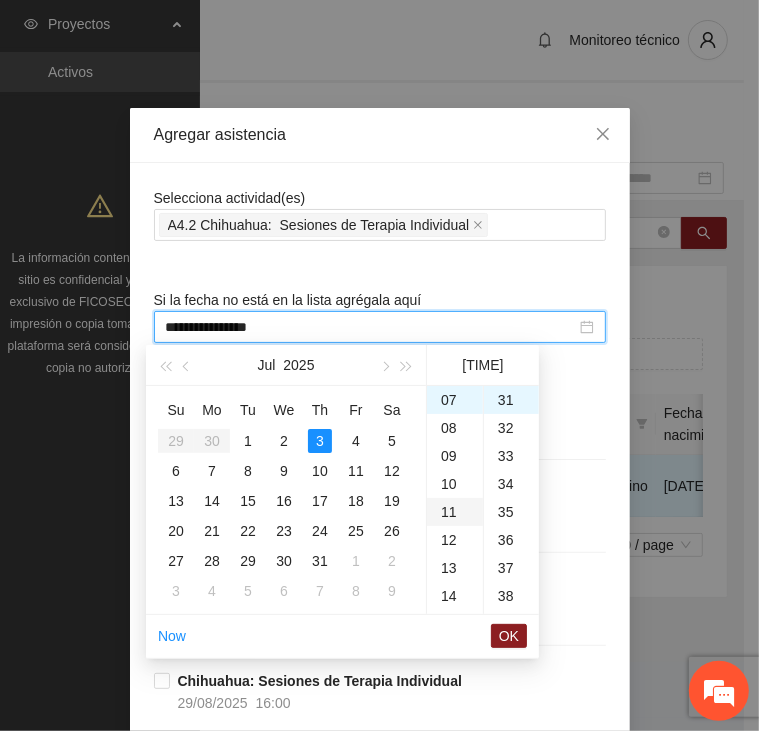 click on "11" at bounding box center [455, 512] 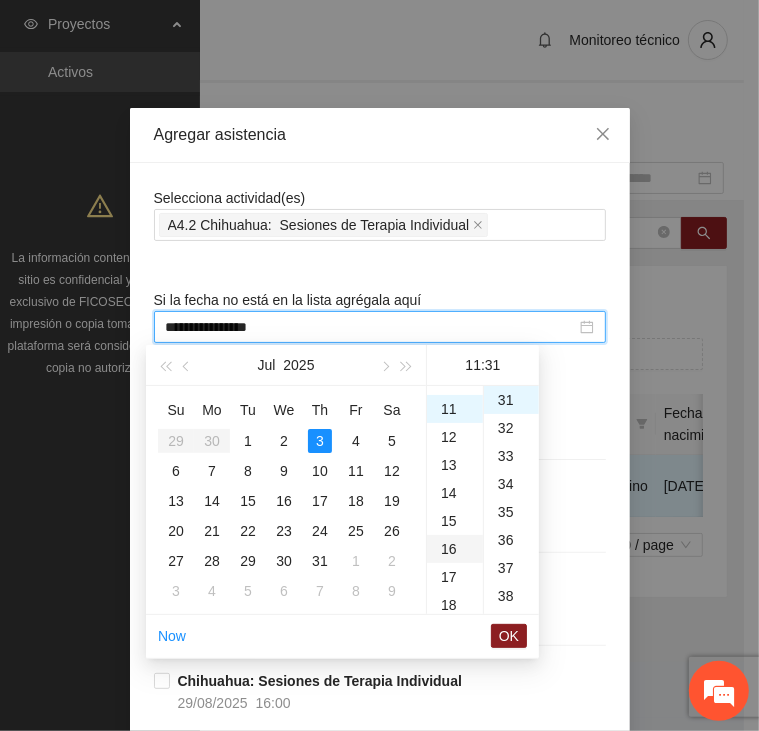 scroll, scrollTop: 308, scrollLeft: 0, axis: vertical 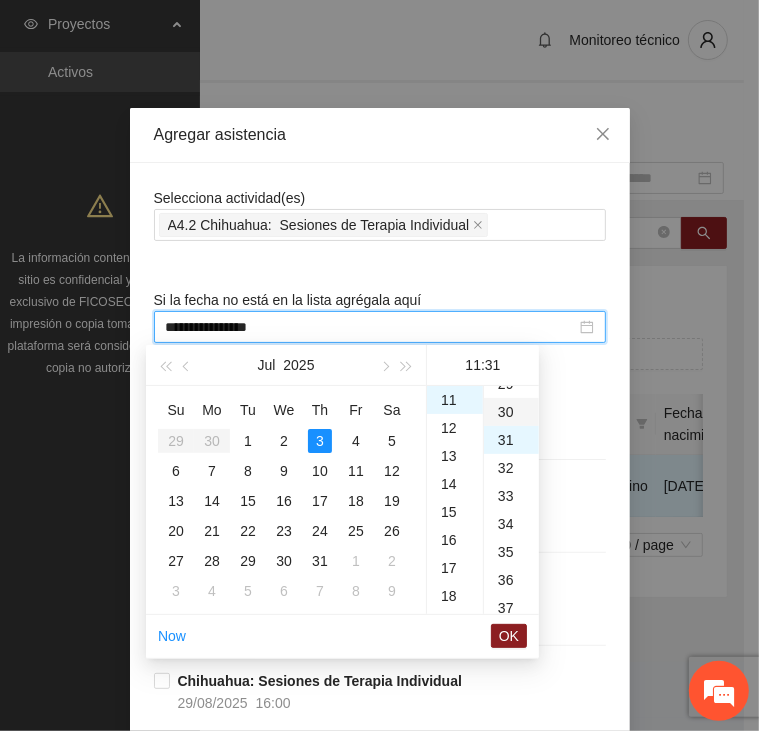 click on "30" at bounding box center [511, 412] 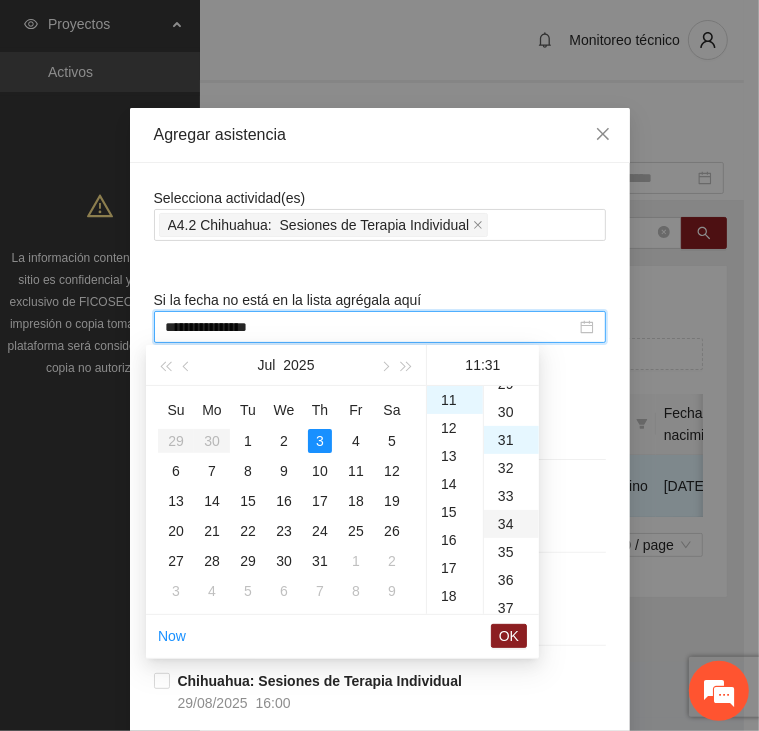 scroll, scrollTop: 840, scrollLeft: 0, axis: vertical 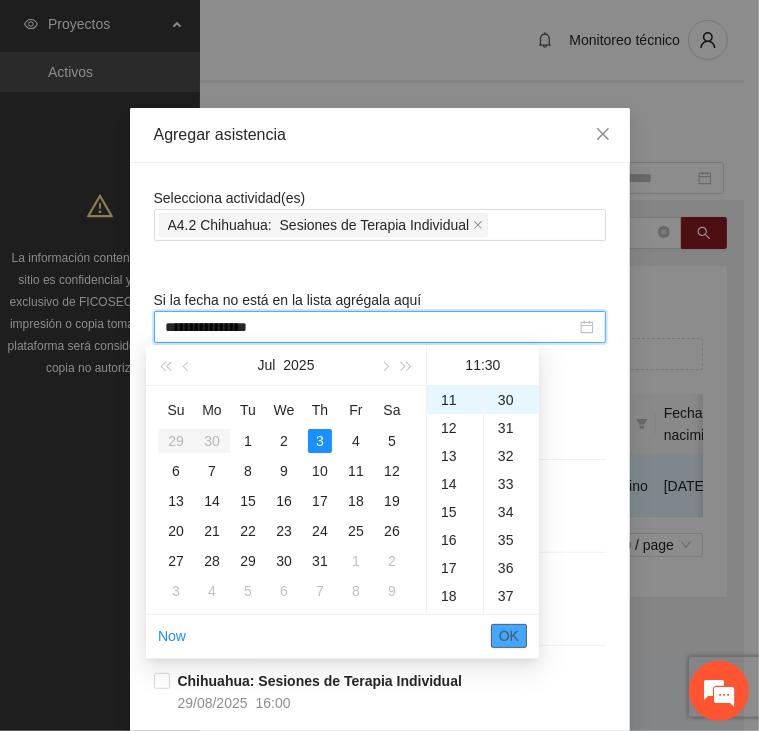 click on "OK" at bounding box center [509, 636] 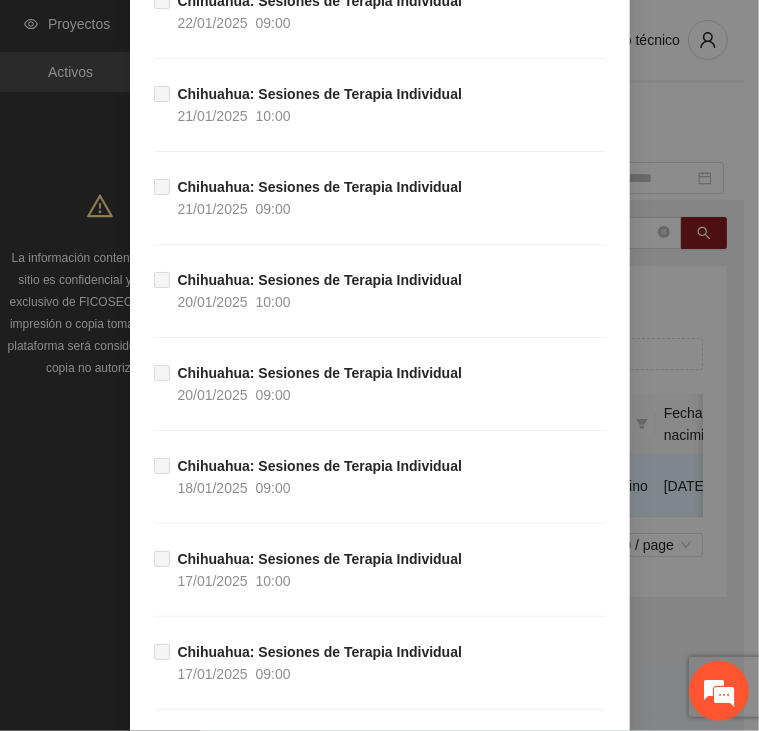 scroll, scrollTop: 39527, scrollLeft: 0, axis: vertical 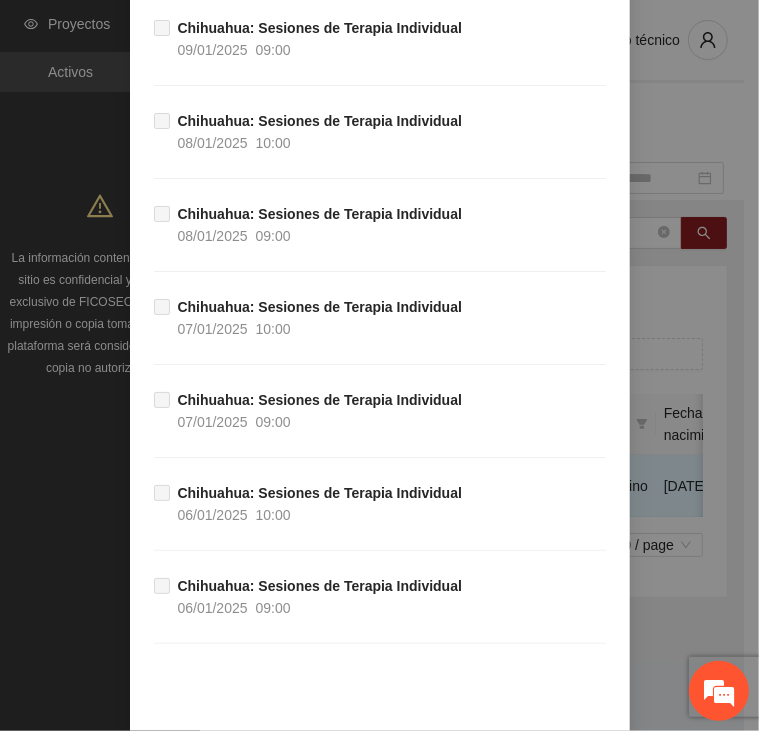 click on "Guardar" at bounding box center (571, 768) 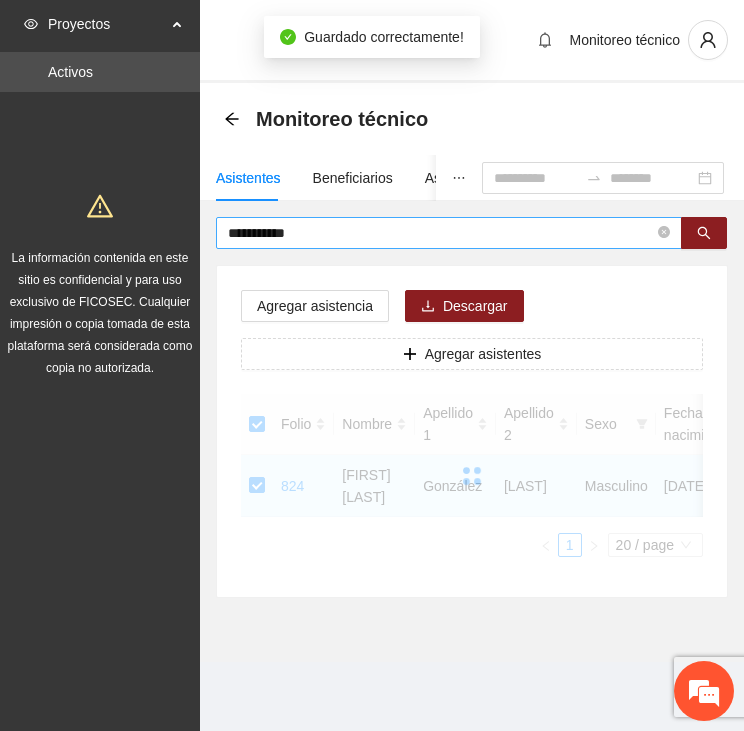 click on "**********" at bounding box center [441, 233] 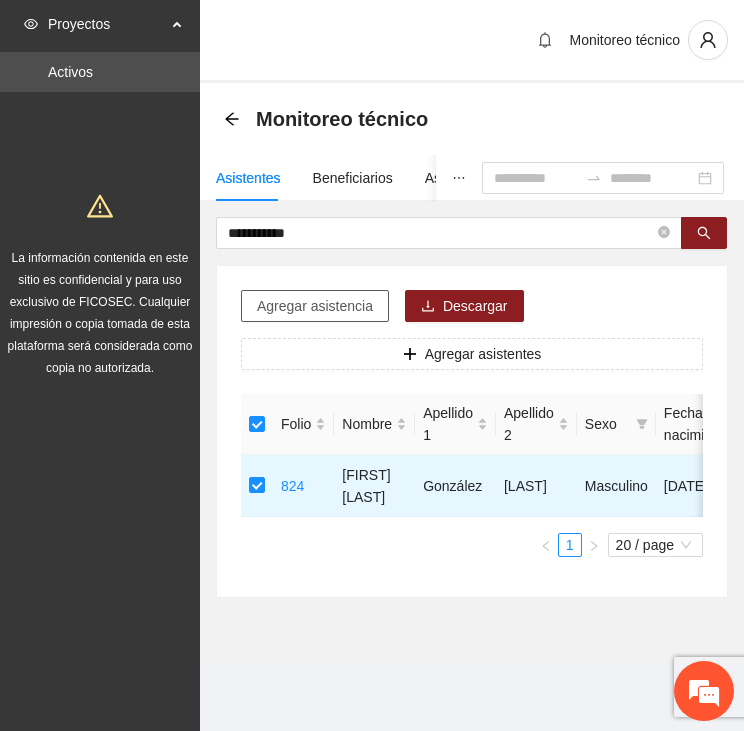 click on "Agregar asistencia" at bounding box center (315, 306) 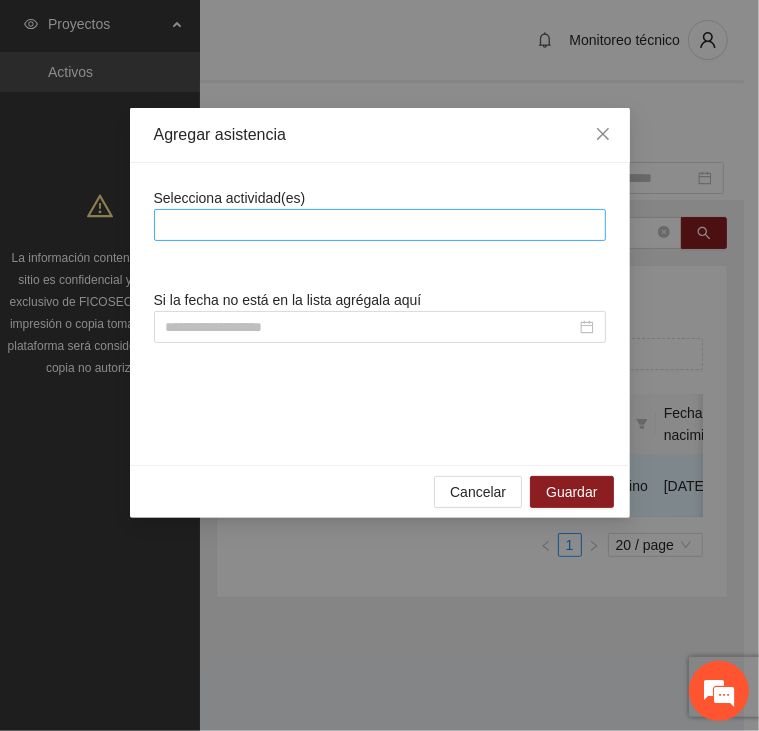click at bounding box center [380, 225] 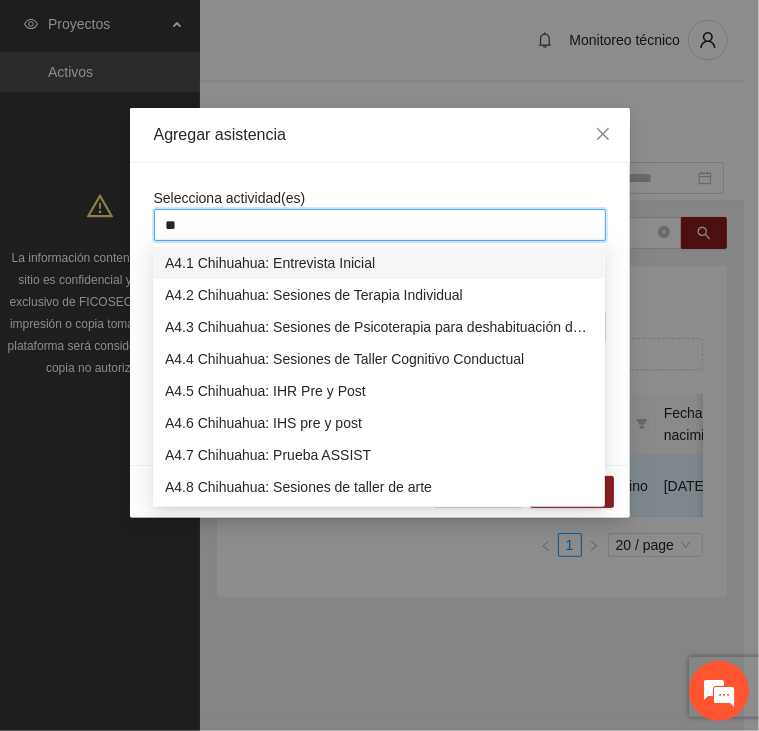 type on "***" 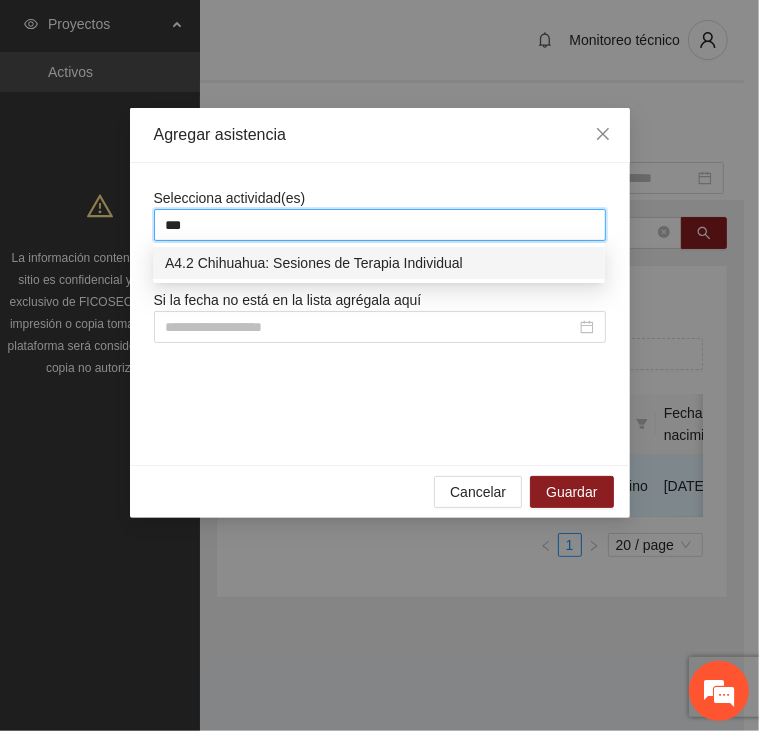type 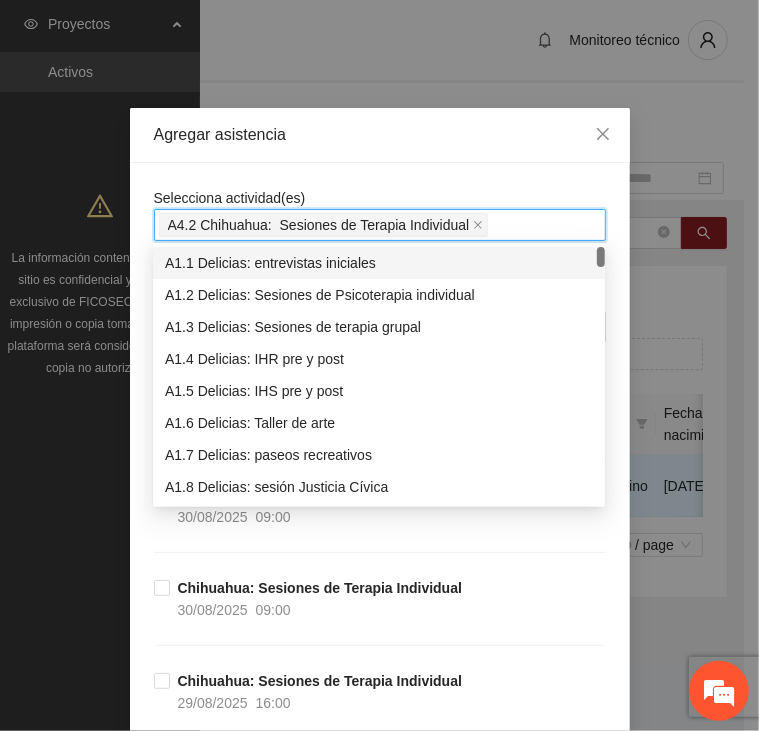 click on "Selecciona actividad(es) A4.2 Chihuahua:  Sesiones de Terapia Individual    Si la fecha no está en la lista agrégala aquí Chihuahua:  Sesiones de Terapia Individual  [DATE] [TIME] Chihuahua:  Sesiones de Terapia Individual  [DATE] [TIME] Chihuahua:  Sesiones de Terapia Individual  [DATE] [TIME] Chihuahua:  Sesiones de Terapia Individual  [DATE] [TIME] Chihuahua:  Sesiones de Terapia Individual  [DATE] [TIME] Chihuahua:  Sesiones de Terapia Individual  [DATE] [TIME] Chihuahua:  Sesiones de Terapia Individual  [DATE] [TIME] Chihuahua:  Sesiones de Terapia Individual  [DATE] [TIME] Chihuahua:  Sesiones de Terapia Individual  [DATE] [TIME] Chihuahua:  Sesiones de Terapia Individual  [DATE] [TIME] Chihuahua:  Sesiones de Terapia Individual  [DATE] [TIME] Chihuahua:  Sesiones de Terapia Individual  [DATE] [TIME] Chihuahua:  Sesiones de Terapia Individual  [DATE] [TIME] Chihuahua:  Sesiones de Terapia Individual  [DATE] [TIME] Chihuahua:  Sesiones de Terapia Individual  [DATE] [TIME] Chihuahua:  Sesiones de Terapia Individual  [DATE] [TIME] Chihuahua:  Sesiones de Terapia Individual  [DATE] [TIME] Chihuahua:  Sesiones de Terapia Individual  [DATE] [TIME] Chihuahua:  Sesiones de Terapia Individual  [DATE] [TIME] Chihuahua:  Sesiones de Terapia Individual  [DATE] [TIME] Chihuahua:  Sesiones de Terapia Individual  [DATE] [TIME] Chihuahua:  Sesiones de Terapia Individual  [DATE] [TIME] Chihuahua:  Sesiones de Terapia Individual  [DATE] [TIME] Chihuahua:  Sesiones de Terapia Individual  [DATE] [TIME]" at bounding box center (380, 20215) 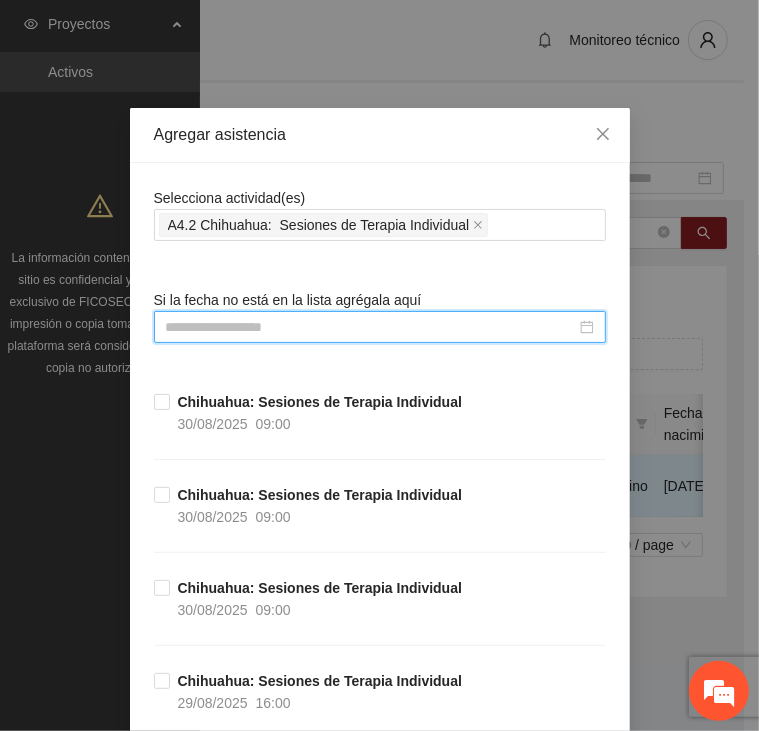 click at bounding box center (371, 327) 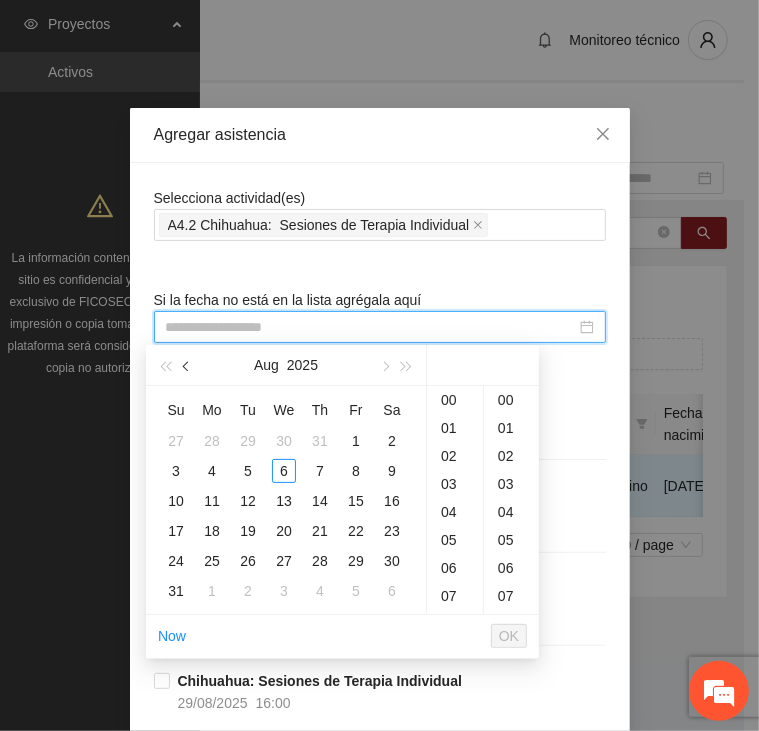 click at bounding box center [188, 367] 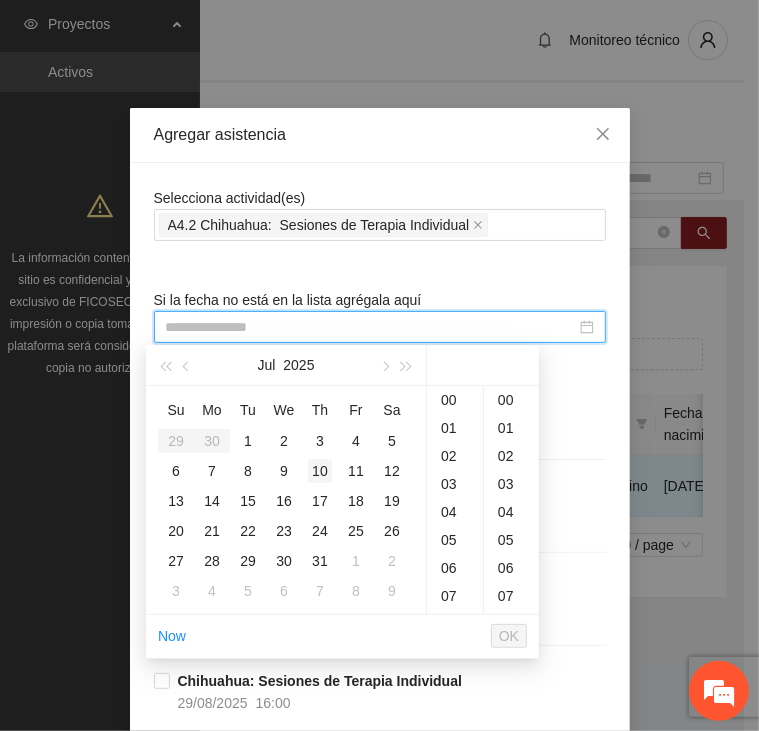 click on "10" at bounding box center [320, 471] 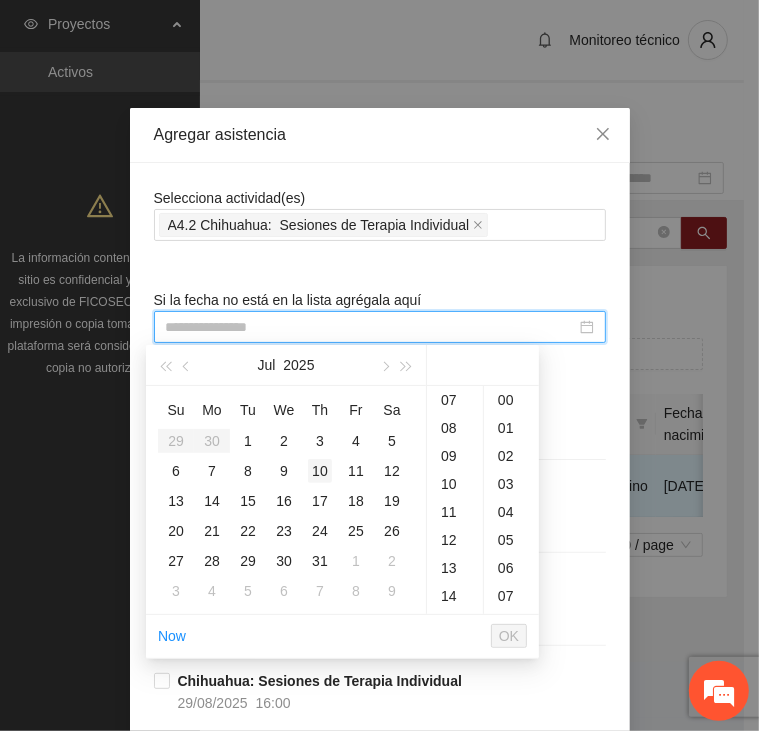 scroll, scrollTop: 896, scrollLeft: 0, axis: vertical 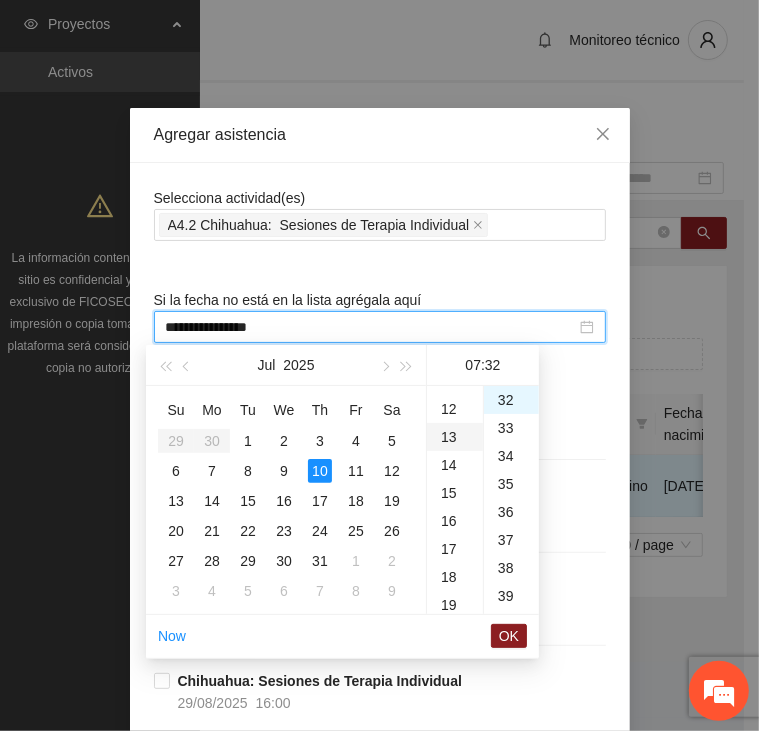 click on "13" at bounding box center [455, 437] 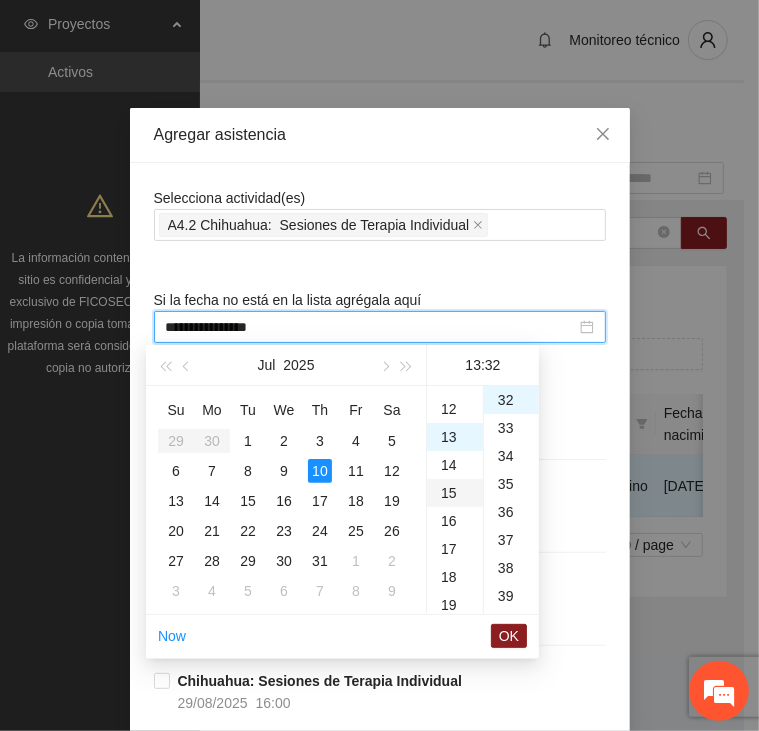 scroll, scrollTop: 364, scrollLeft: 0, axis: vertical 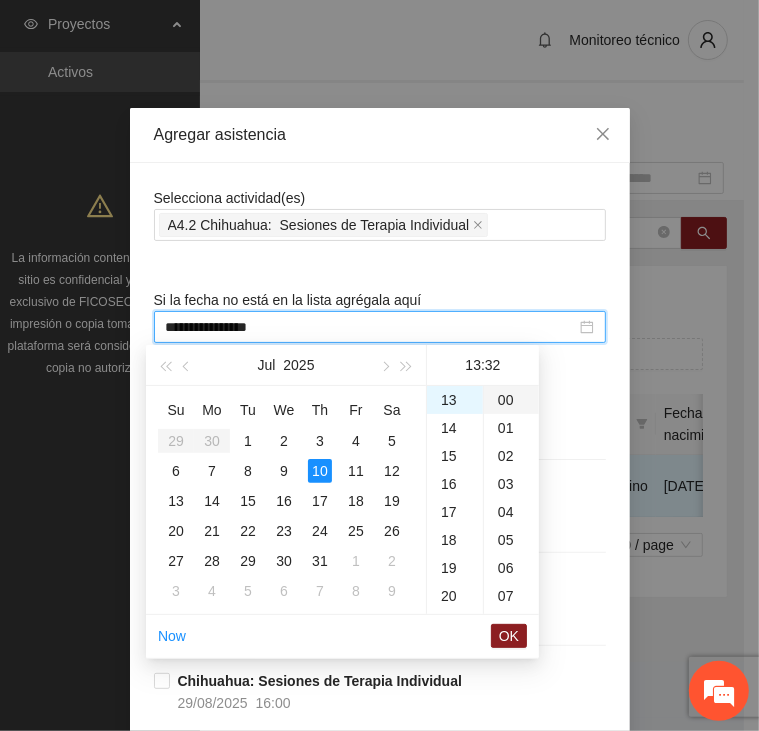 click on "00" at bounding box center [511, 400] 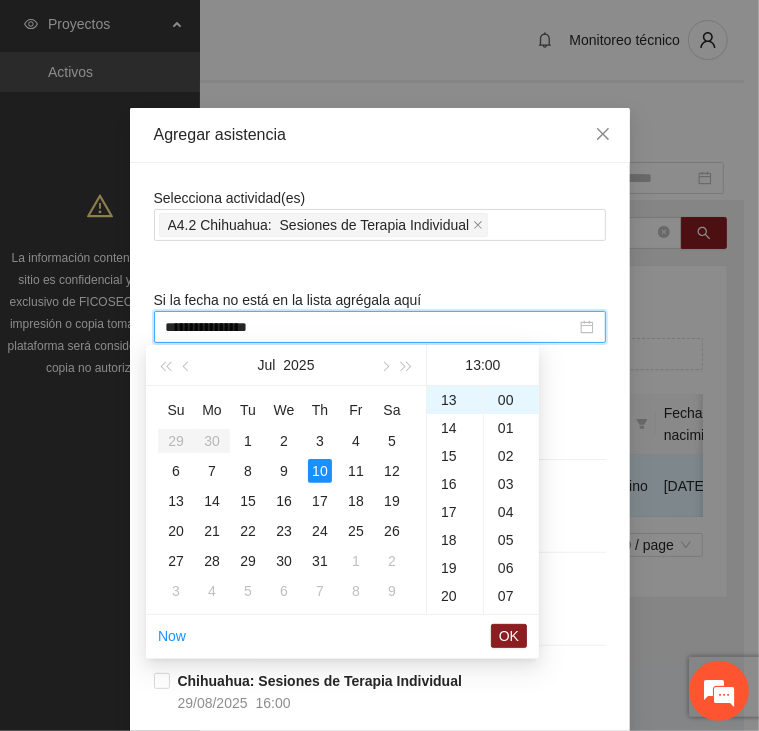 drag, startPoint x: 496, startPoint y: 635, endPoint x: 526, endPoint y: 514, distance: 124.66354 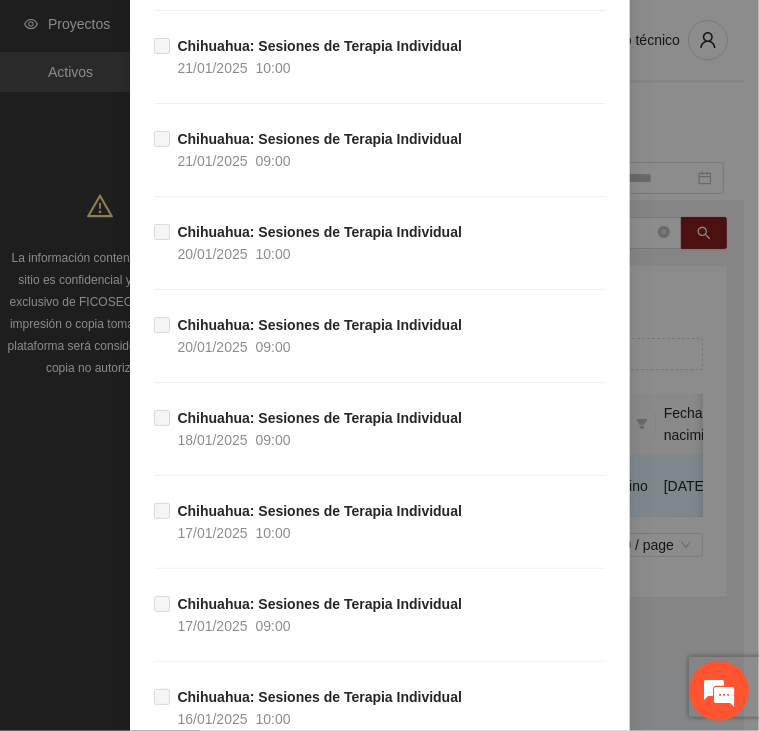 scroll, scrollTop: 39527, scrollLeft: 0, axis: vertical 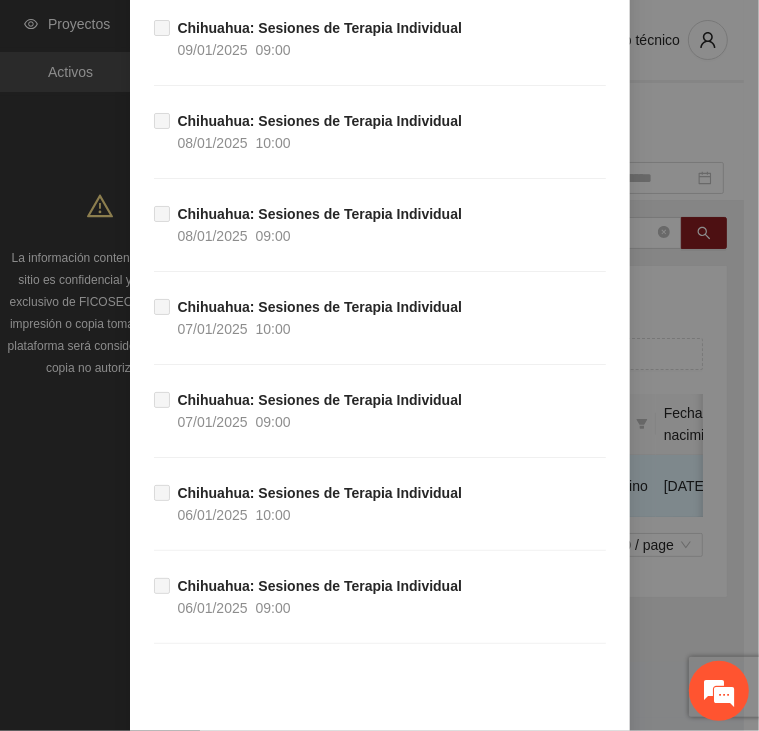 click on "Guardar" at bounding box center (571, 768) 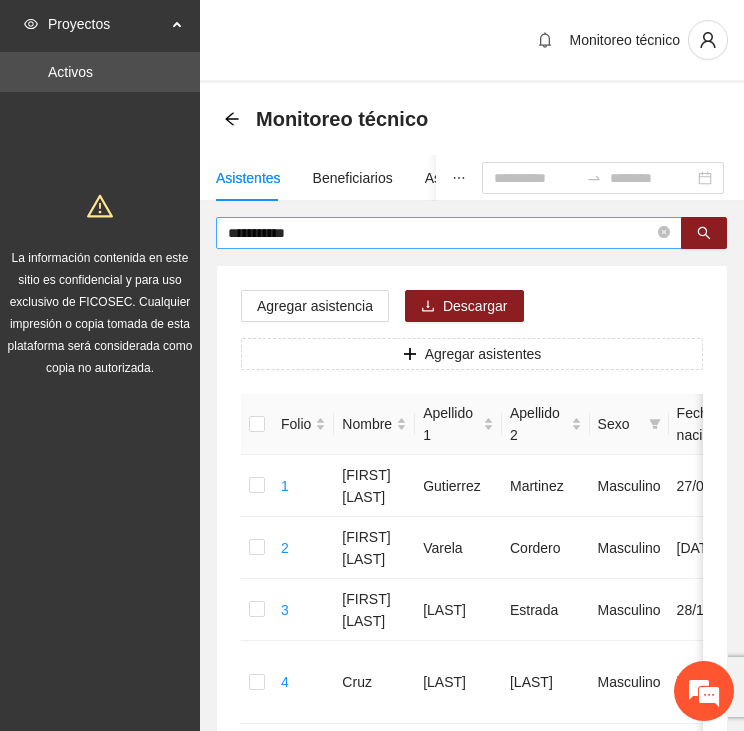 click on "**********" at bounding box center [441, 233] 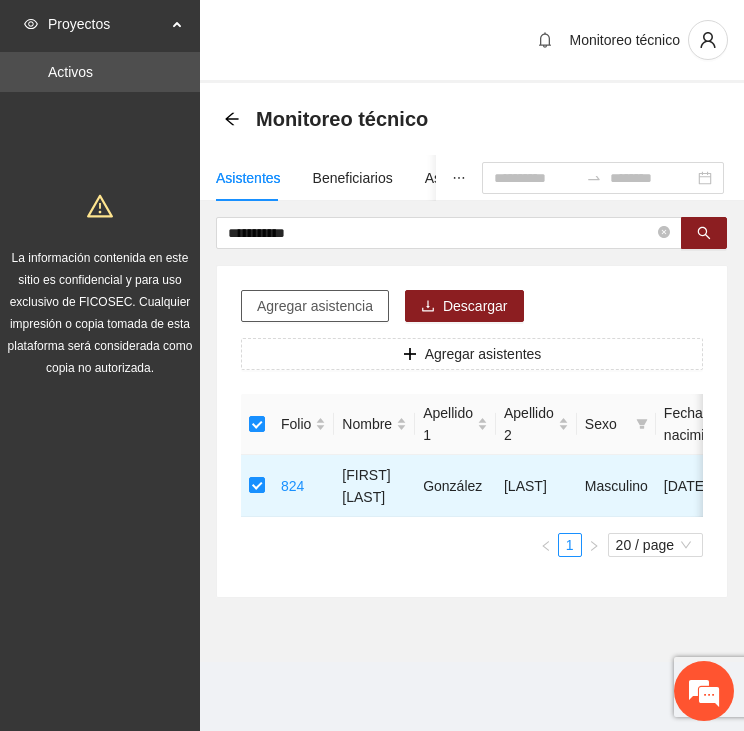 click on "Agregar asistencia" at bounding box center [315, 306] 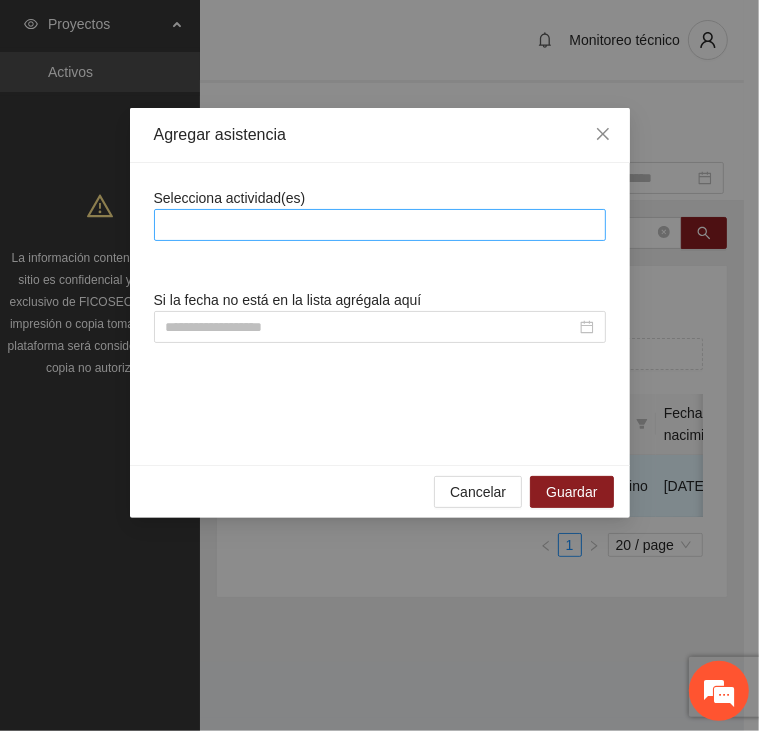 click at bounding box center (380, 225) 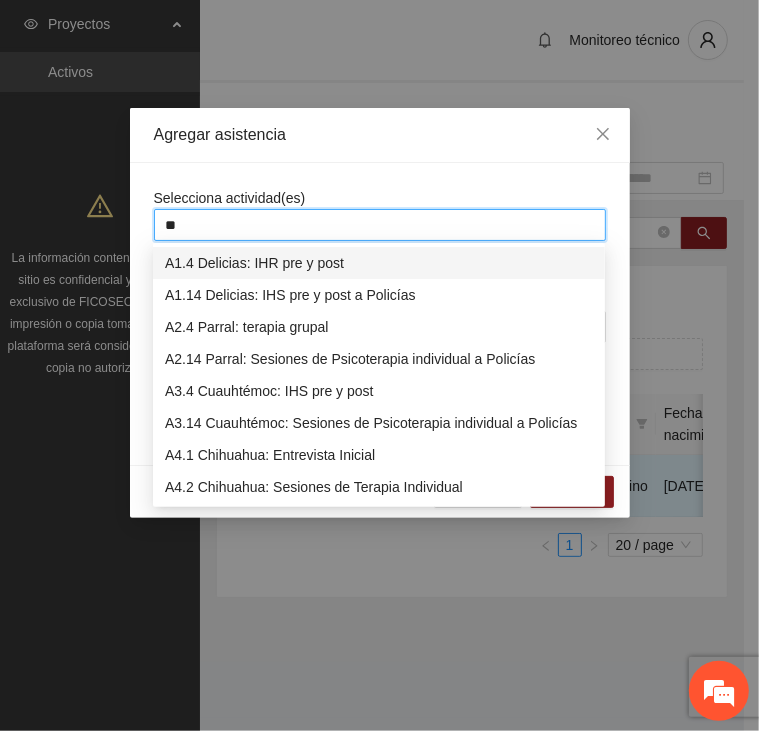 type on "***" 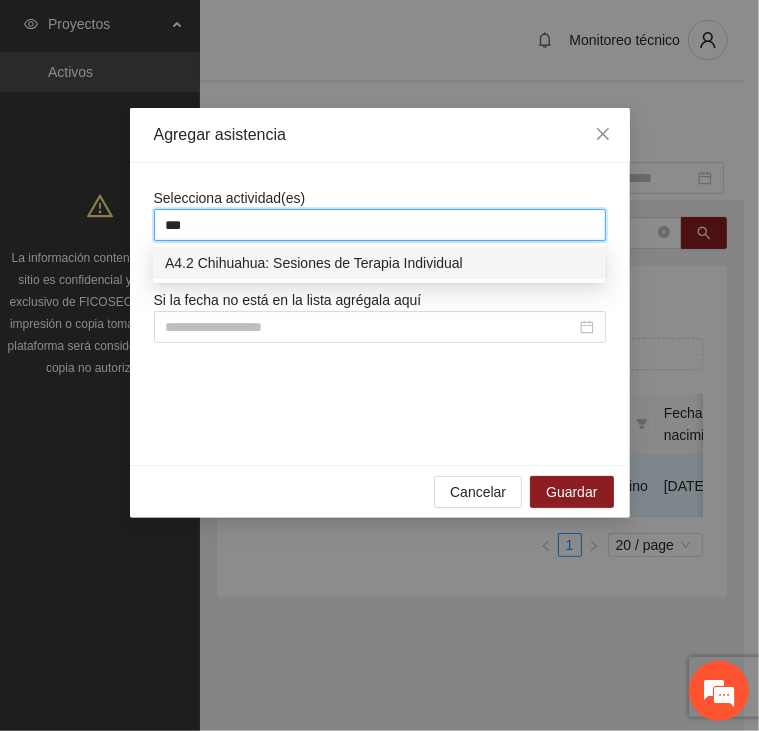 type 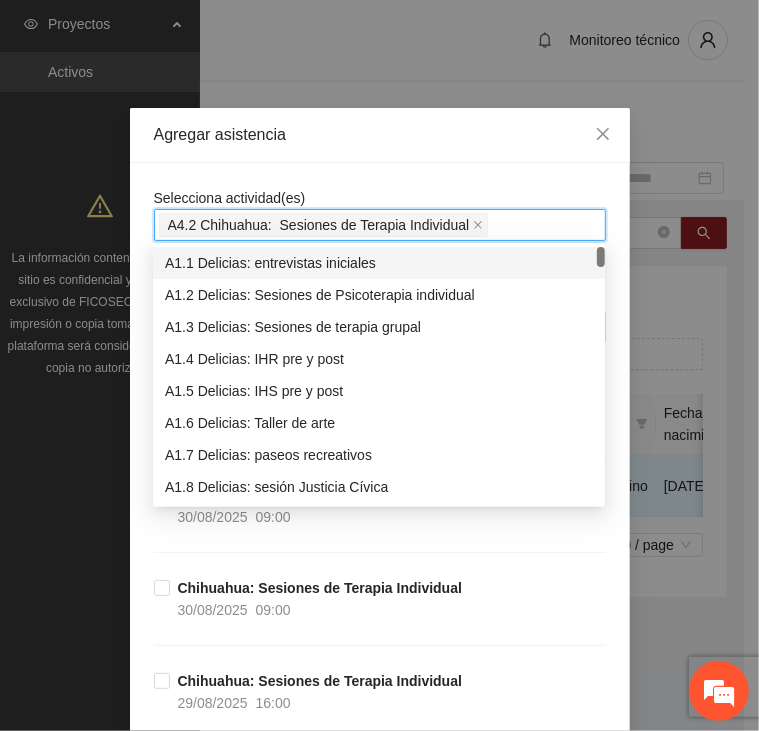 click on "Selecciona actividad(es) A4.2 Chihuahua:  Sesiones de Terapia Individual  A4.2 Chihuahua:  Sesiones de Terapia Individual    Si la fecha no está en la lista agrégala aquí Chihuahua:  Sesiones de Terapia Individual  [DATE] [TIME] Chihuahua:  Sesiones de Terapia Individual  [DATE] [TIME] Chihuahua:  Sesiones de Terapia Individual  [DATE] [TIME] Chihuahua:  Sesiones de Terapia Individual  [DATE] [TIME] Chihuahua:  Sesiones de Terapia Individual  [DATE] [TIME] Chihuahua:  Sesiones de Terapia Individual  [DATE] [TIME] Chihuahua:  Sesiones de Terapia Individual  [DATE] [TIME] Chihuahua:  Sesiones de Terapia Individual  [DATE] [TIME] Chihuahua:  Sesiones de Terapia Individual  [DATE] [TIME] Chihuahua:  Sesiones de Terapia Individual  [DATE] [TIME] Chihuahua:  Sesiones de Terapia Individual  [DATE] [TIME] Chihuahua:  Sesiones de Terapia Individual  [DATE] [TIME] Chihuahua:  Sesiones de Terapia Individual  [DATE] [TIME] Chihuahua:  Sesiones de Terapia Individual  [DATE] [TIME] Chihuahua:  Sesiones de Terapia Individual  [DATE] [TIME] Chihuahua:  Sesiones de Terapia Individual  [DATE] [TIME] Chihuahua:  Sesiones de Terapia Individual  [DATE] [TIME] Chihuahua:  Sesiones de Terapia Individual  [DATE] [TIME] Chihuahua:  Sesiones de Terapia Individual  [DATE] [TIME] Chihuahua:  Sesiones de Terapia Individual  [DATE] [TIME] Chihuahua:  Sesiones de Terapia Individual  [DATE] [TIME] Chihuahua:  Sesiones de Terapia Individual  [DATE] [TIME]" at bounding box center [380, 20215] 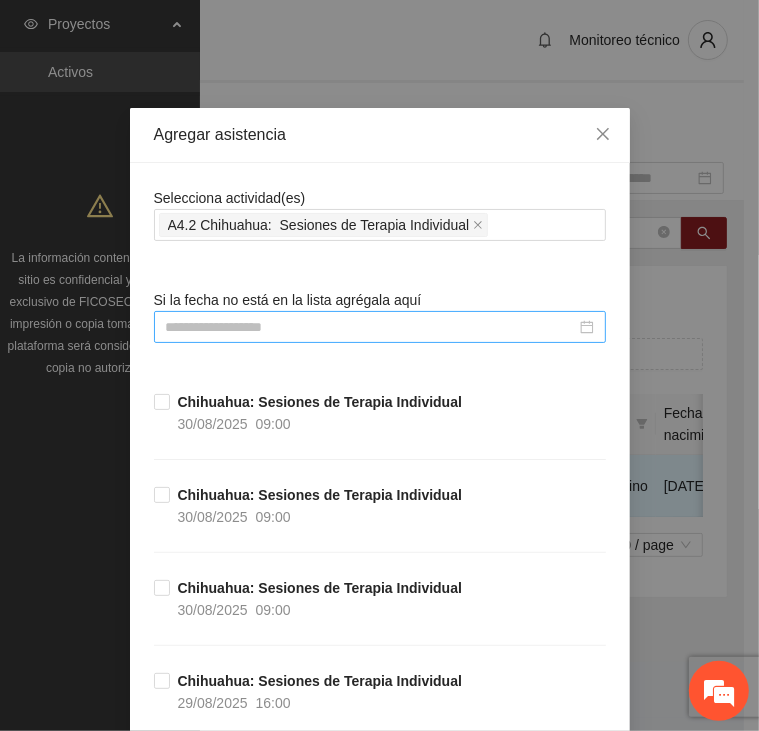 click at bounding box center [380, 327] 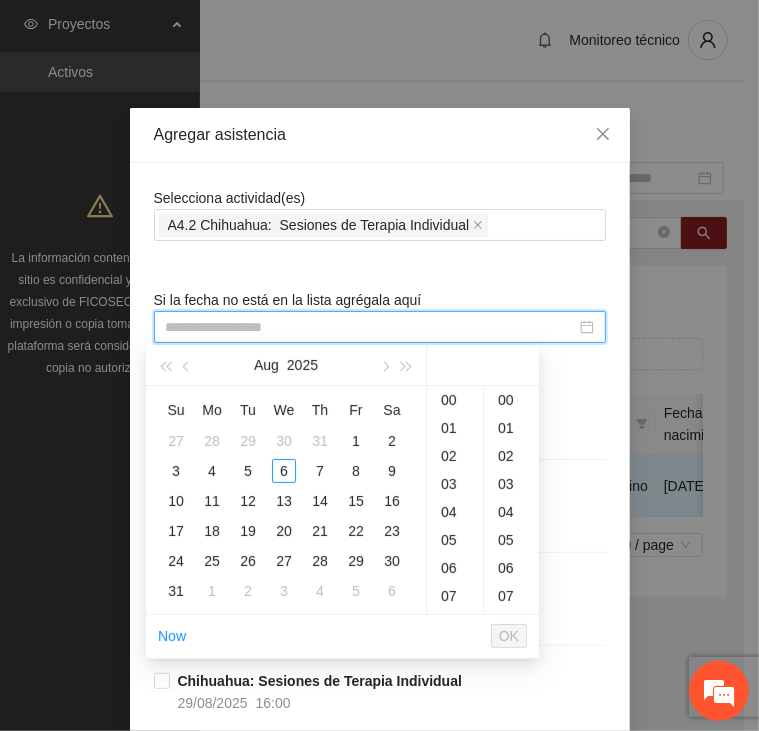 click at bounding box center [371, 327] 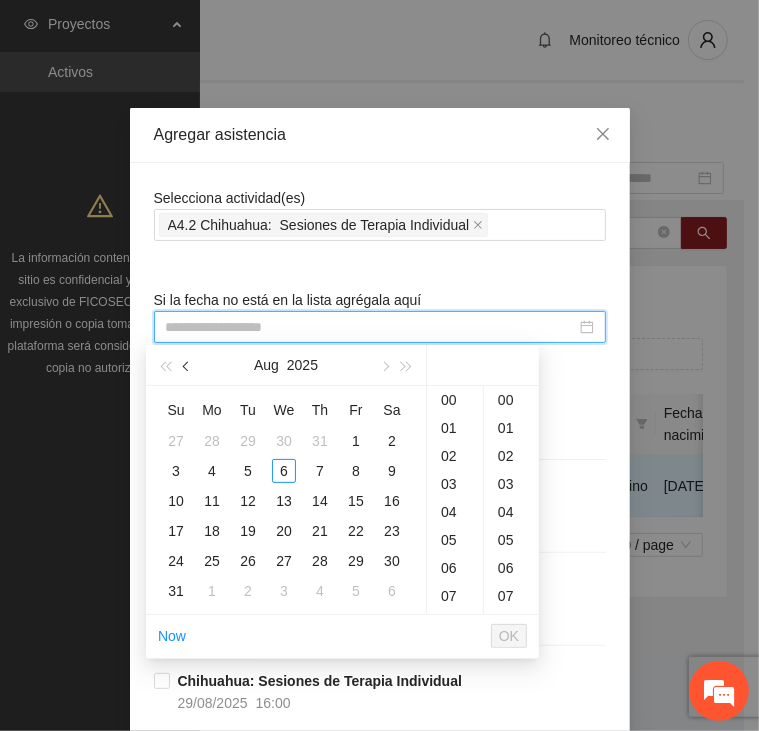 click at bounding box center (187, 365) 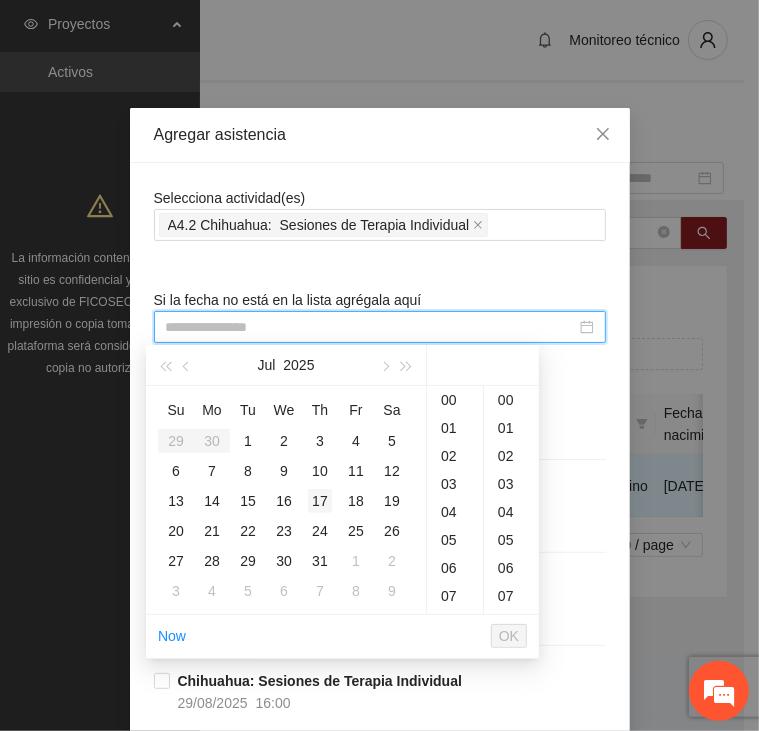 click on "17" at bounding box center [320, 501] 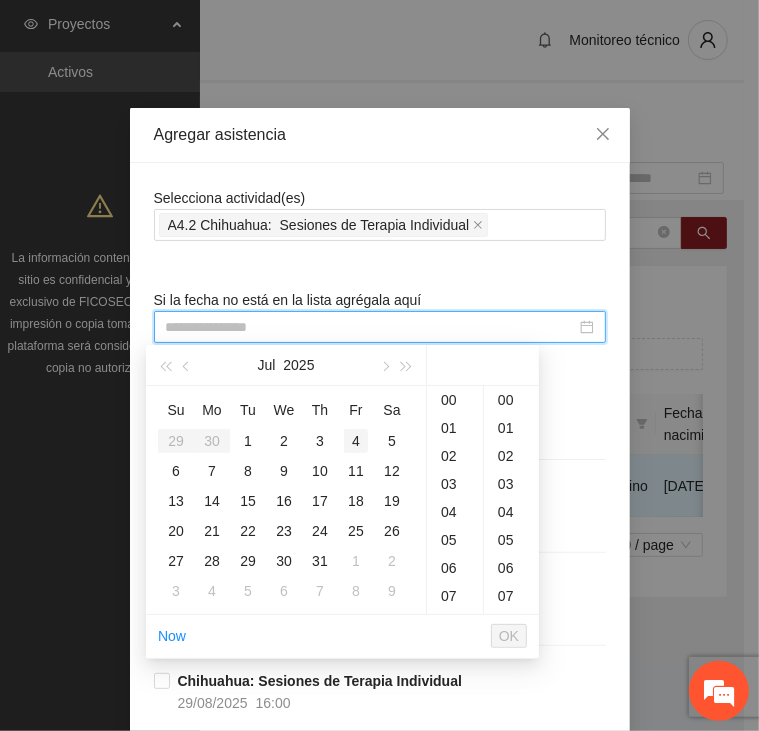 scroll, scrollTop: 196, scrollLeft: 0, axis: vertical 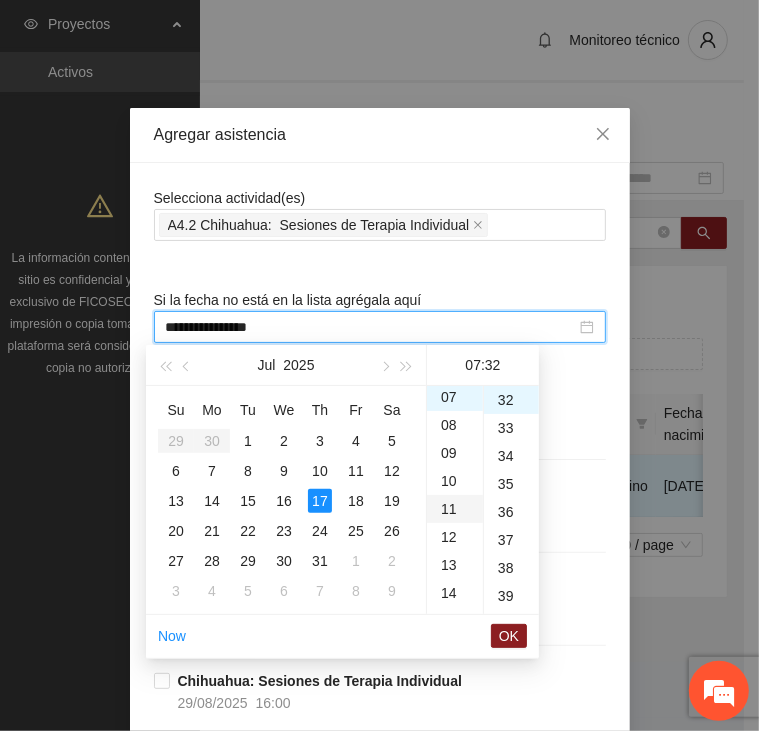 click on "11" at bounding box center [455, 509] 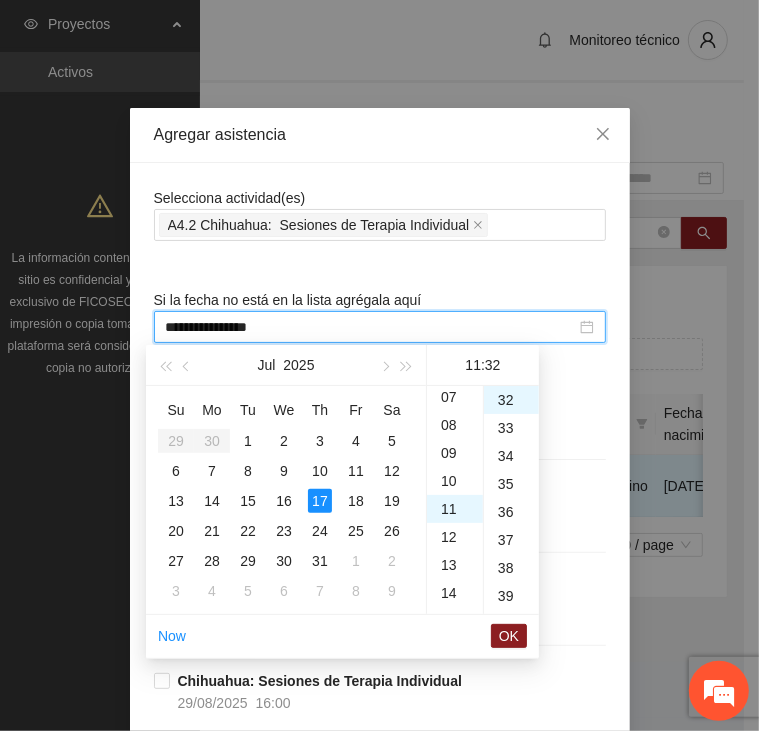 scroll, scrollTop: 308, scrollLeft: 0, axis: vertical 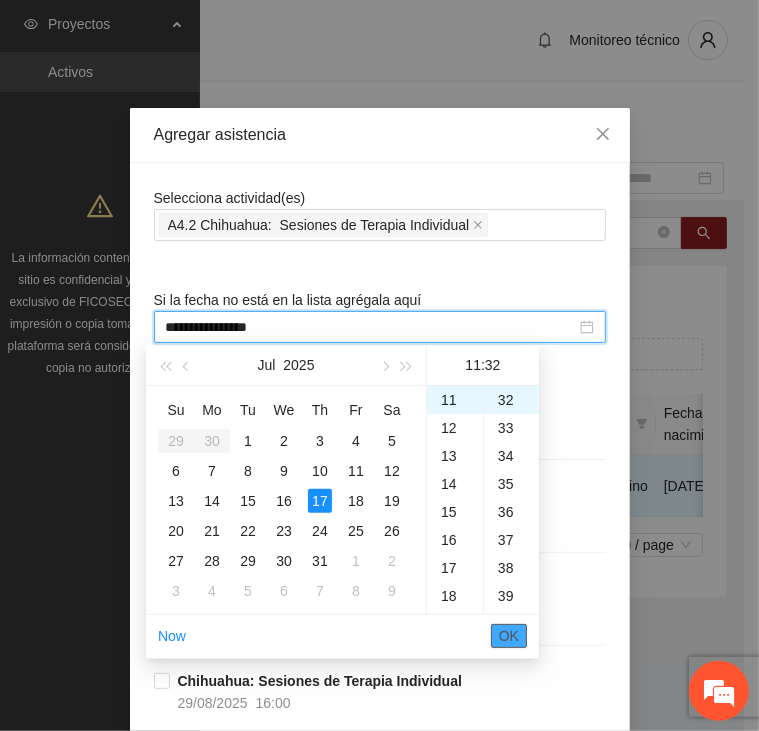 click on "OK" at bounding box center (509, 636) 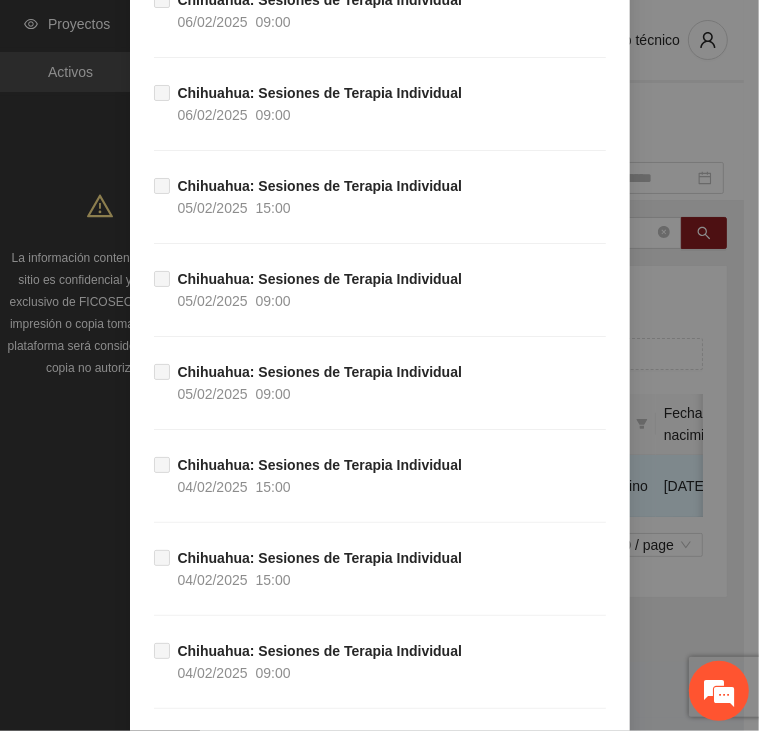 scroll, scrollTop: 39527, scrollLeft: 0, axis: vertical 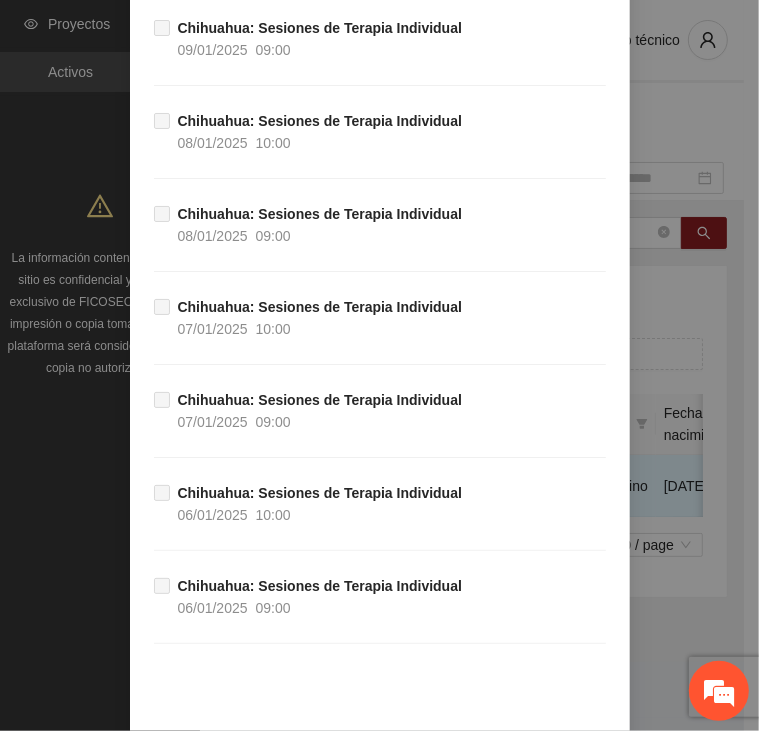 click on "Guardar" at bounding box center (571, 768) 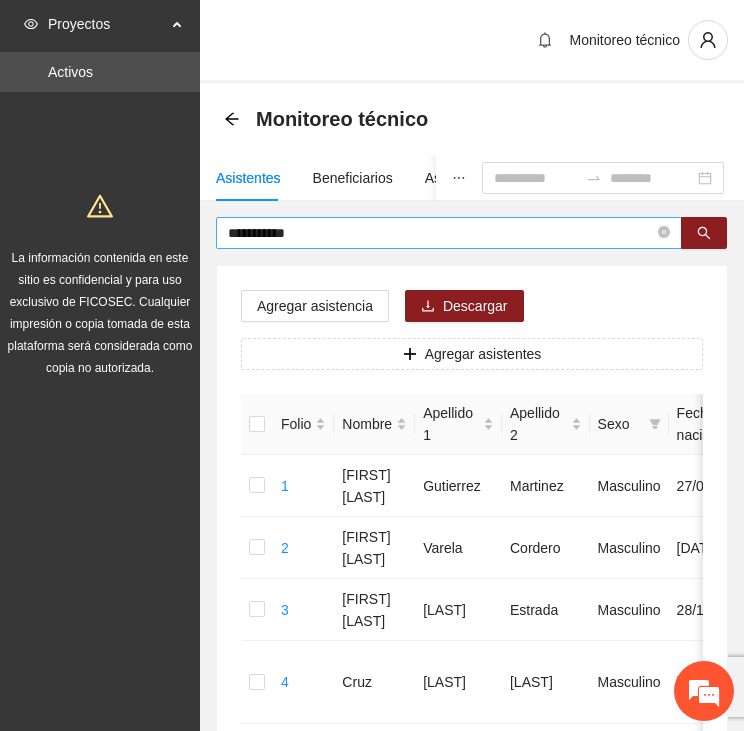 click on "**********" at bounding box center (449, 233) 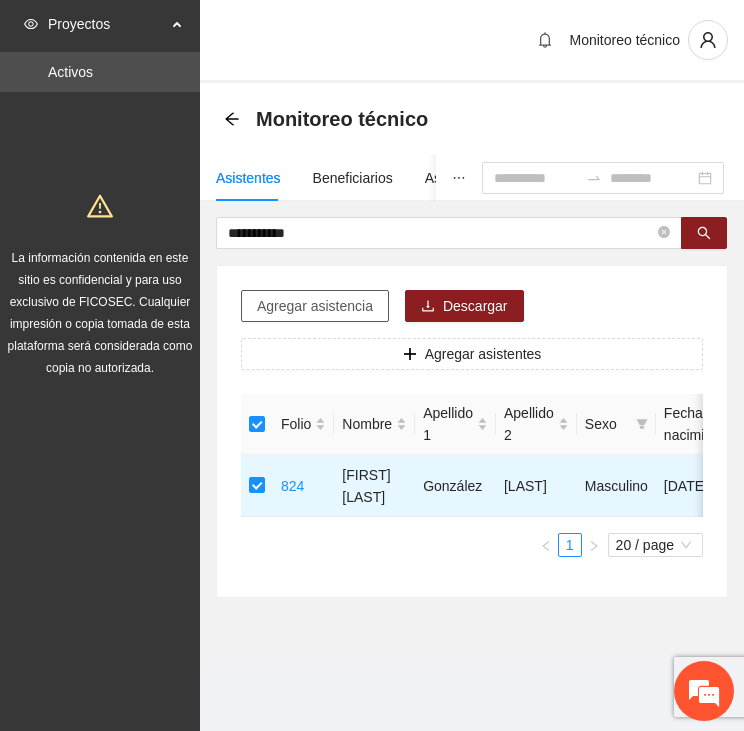 click on "Agregar asistencia" at bounding box center [315, 306] 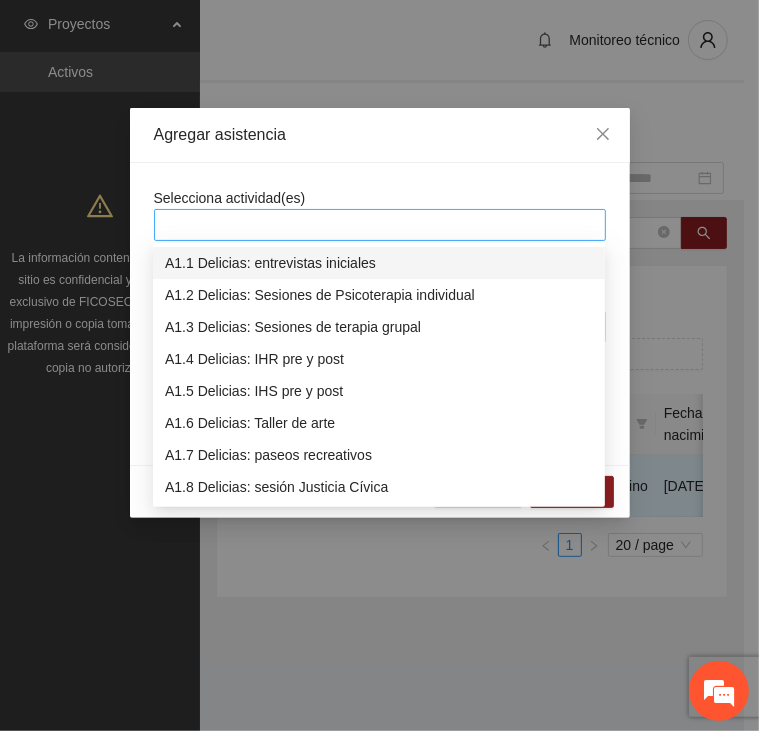 click at bounding box center (380, 225) 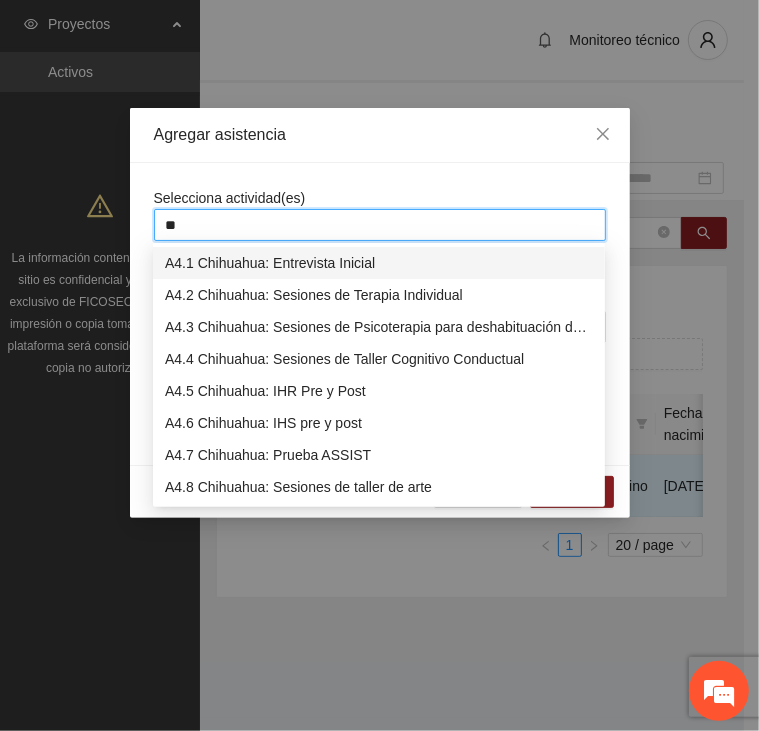 type on "***" 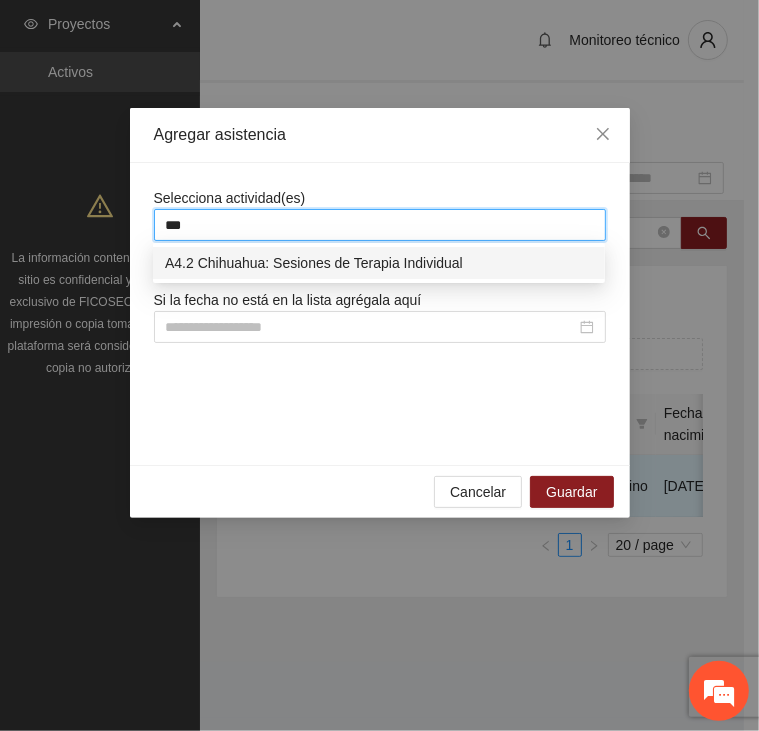 type 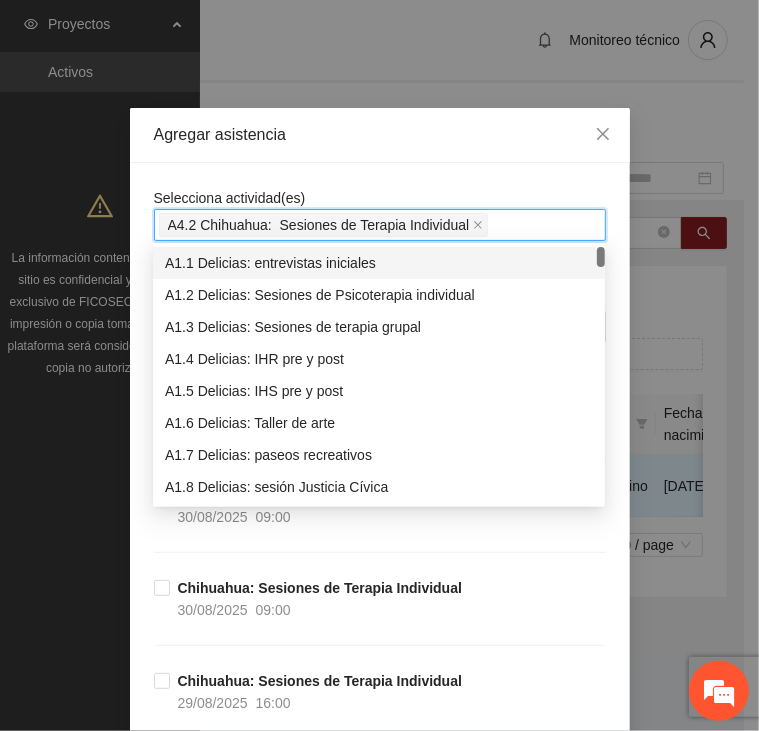 click on "Selecciona actividad(es) A4.2 Chihuahua:  Sesiones de Terapia Individual    Si la fecha no está en la lista agrégala aquí Chihuahua:  Sesiones de Terapia Individual  [DATE] [TIME] Chihuahua:  Sesiones de Terapia Individual  [DATE] [TIME] Chihuahua:  Sesiones de Terapia Individual  [DATE] [TIME] Chihuahua:  Sesiones de Terapia Individual  [DATE] [TIME] Chihuahua:  Sesiones de Terapia Individual  [DATE] [TIME] Chihuahua:  Sesiones de Terapia Individual  [DATE] [TIME] Chihuahua:  Sesiones de Terapia Individual  [DATE] [TIME] Chihuahua:  Sesiones de Terapia Individual  [DATE] [TIME] Chihuahua:  Sesiones de Terapia Individual  [DATE] [TIME] Chihuahua:  Sesiones de Terapia Individual  [DATE] [TIME] Chihuahua:  Sesiones de Terapia Individual  [DATE] [TIME] Chihuahua:  Sesiones de Terapia Individual  [DATE] [TIME] Chihuahua:  Sesiones de Terapia Individual  [DATE] [TIME] Chihuahua:  Sesiones de Terapia Individual  [DATE] [TIME] Chihuahua:  Sesiones de Terapia Individual  [DATE] [TIME] Chihuahua:  Sesiones de Terapia Individual  [DATE] [TIME] Chihuahua:  Sesiones de Terapia Individual  [DATE] [TIME] Chihuahua:  Sesiones de Terapia Individual  [DATE] [TIME] Chihuahua:  Sesiones de Terapia Individual  [DATE] [TIME] Chihuahua:  Sesiones de Terapia Individual  [DATE] [TIME] Chihuahua:  Sesiones de Terapia Individual  [DATE] [TIME] Chihuahua:  Sesiones de Terapia Individual  [DATE] [TIME] Chihuahua:  Sesiones de Terapia Individual  [DATE] [TIME] Chihuahua:  Sesiones de Terapia Individual  [DATE] [TIME]" at bounding box center [380, 20215] 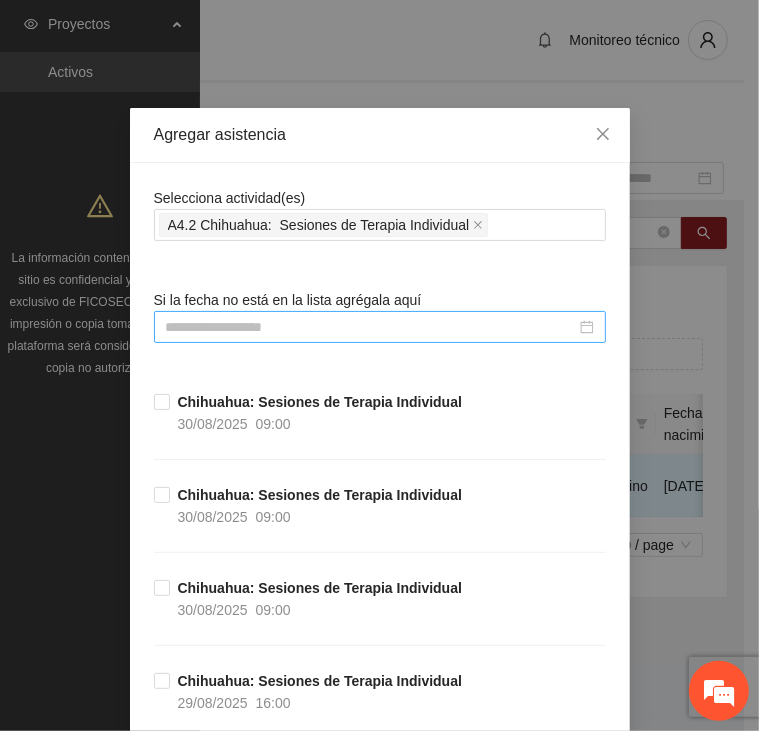 click at bounding box center (371, 327) 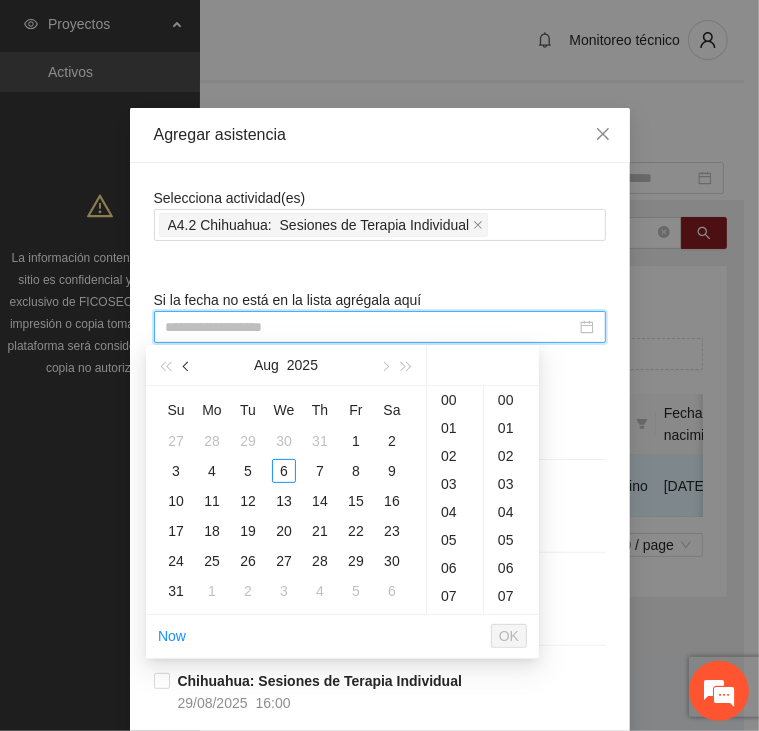 click at bounding box center [188, 367] 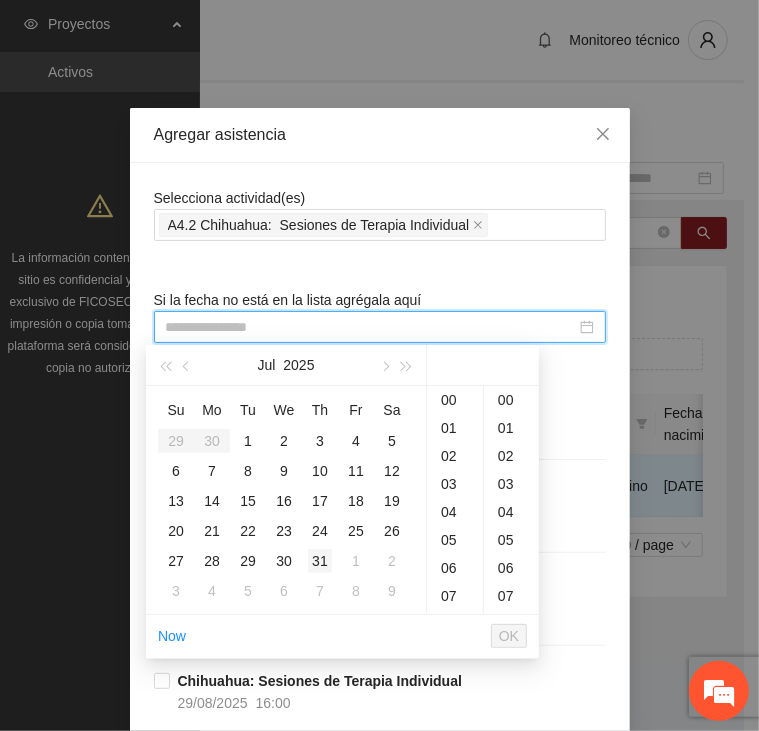 click on "31" at bounding box center (320, 561) 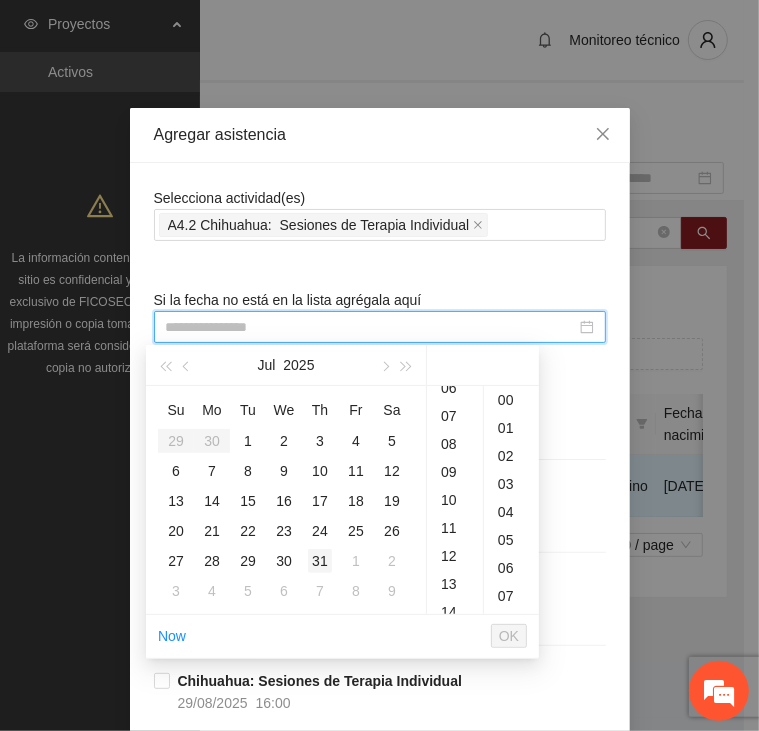 scroll, scrollTop: 847, scrollLeft: 0, axis: vertical 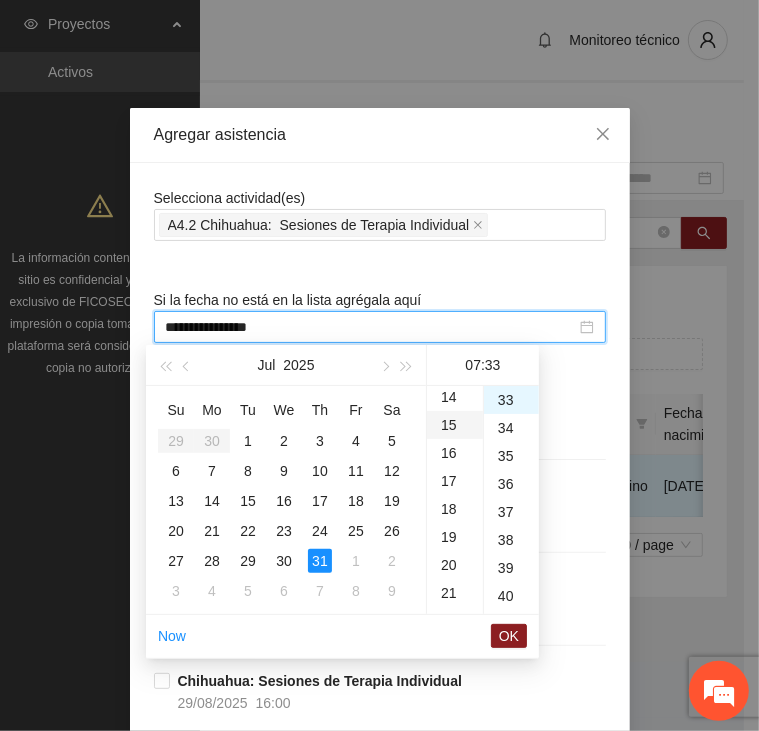 click on "15" at bounding box center (455, 425) 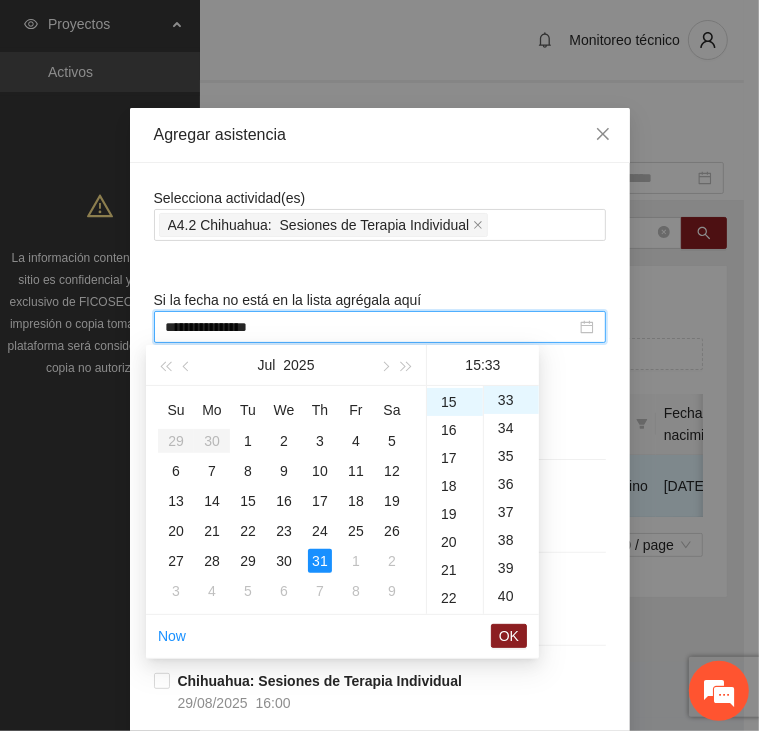 scroll, scrollTop: 420, scrollLeft: 0, axis: vertical 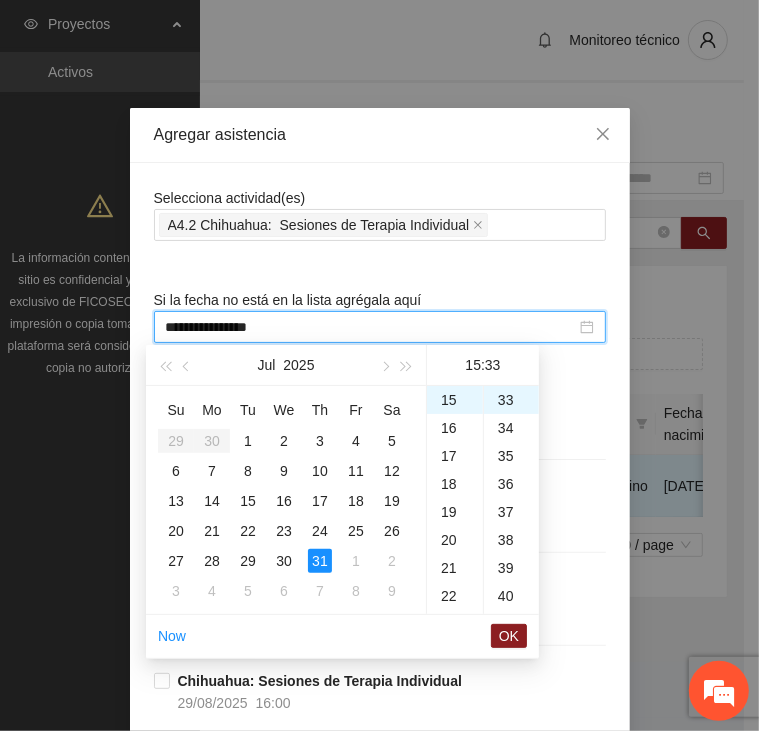 click on "OK" at bounding box center (509, 636) 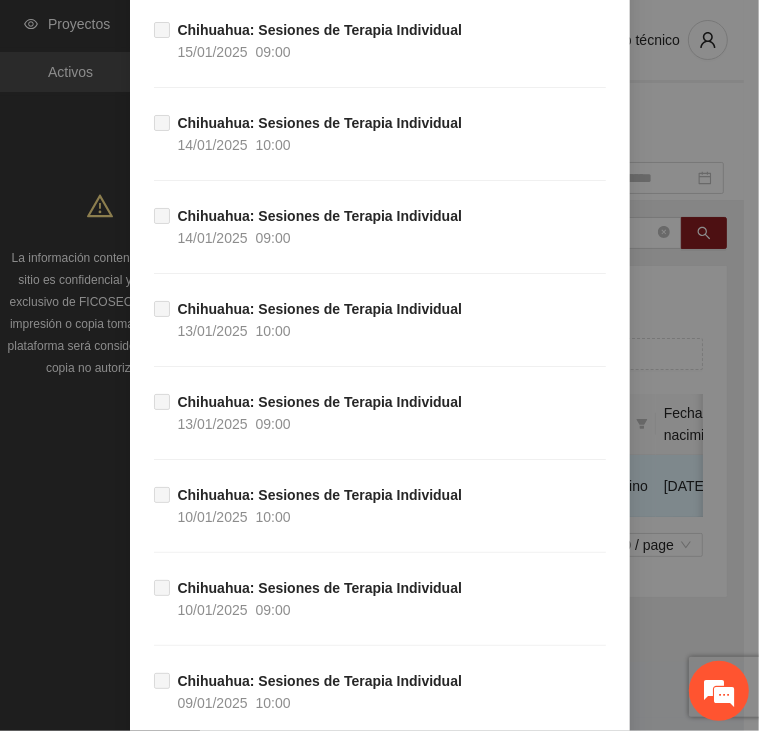 scroll, scrollTop: 39527, scrollLeft: 0, axis: vertical 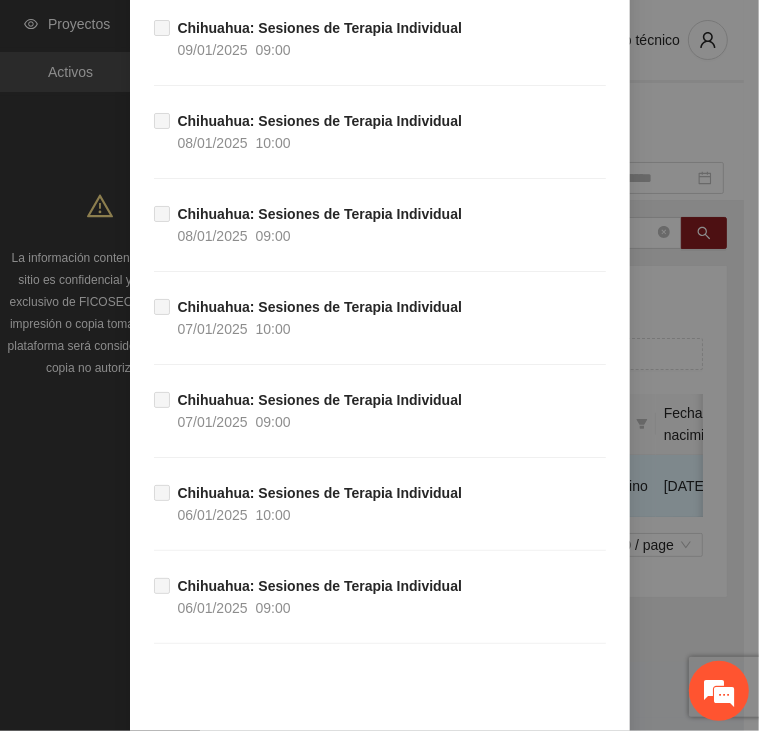 click on "Guardar" at bounding box center (571, 768) 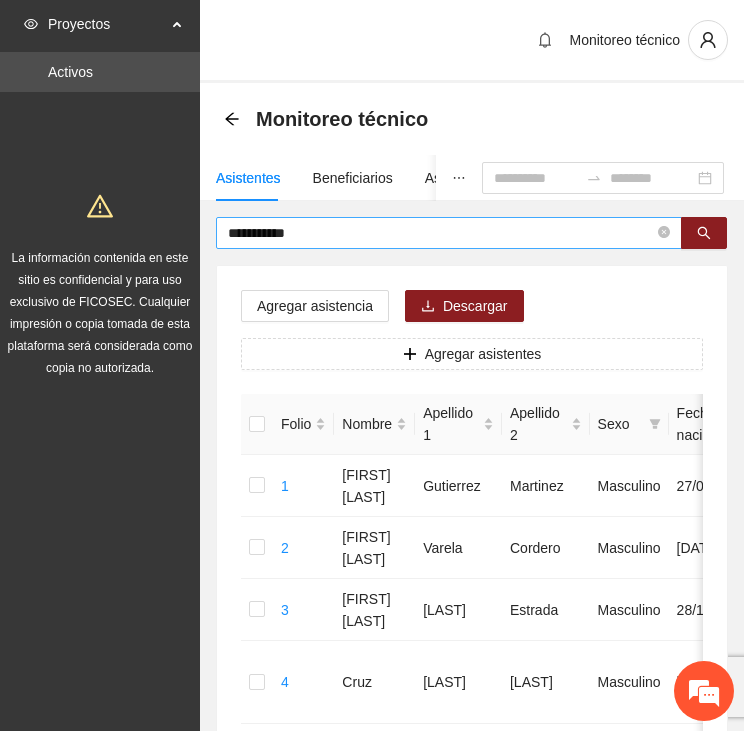 click on "**********" at bounding box center (441, 233) 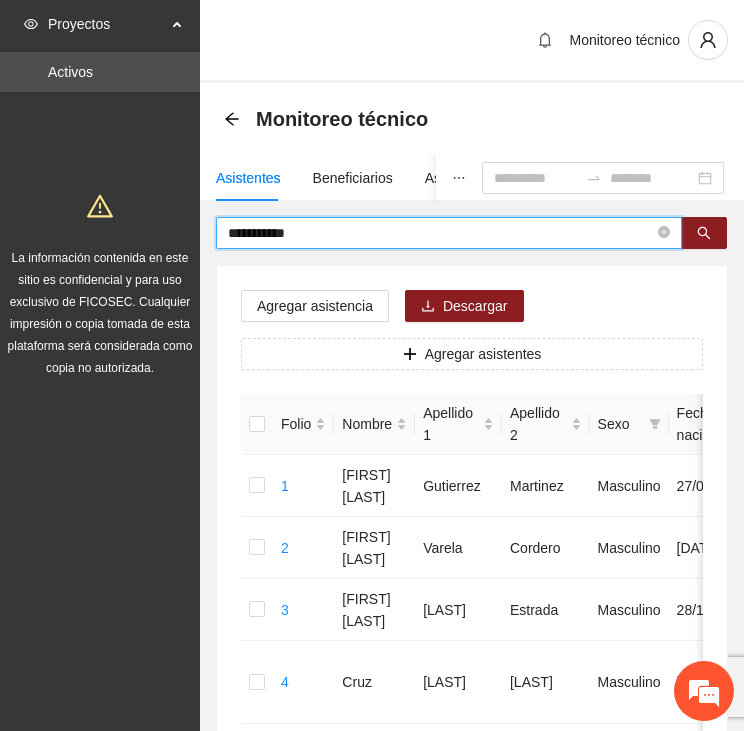 drag, startPoint x: 250, startPoint y: 232, endPoint x: 162, endPoint y: 243, distance: 88.68484 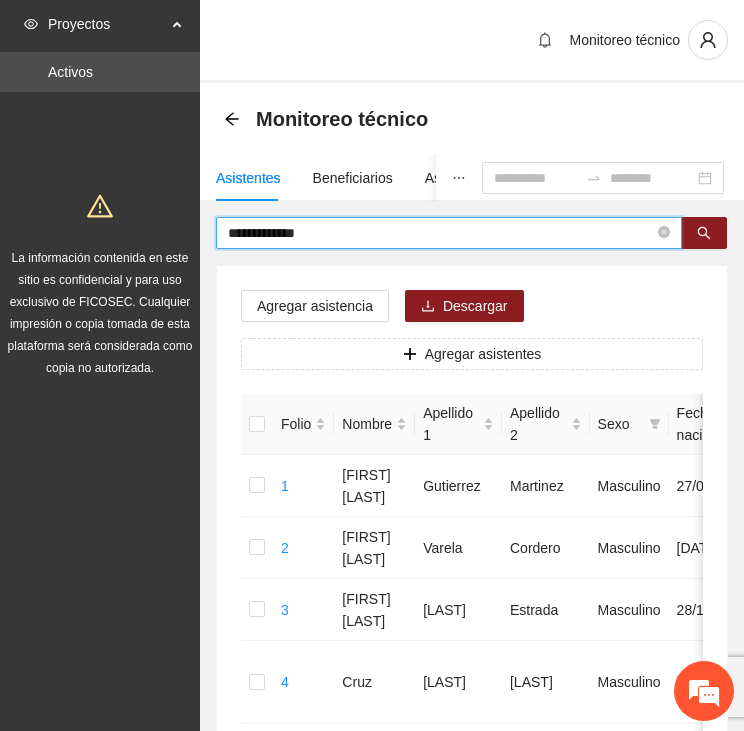 type on "**********" 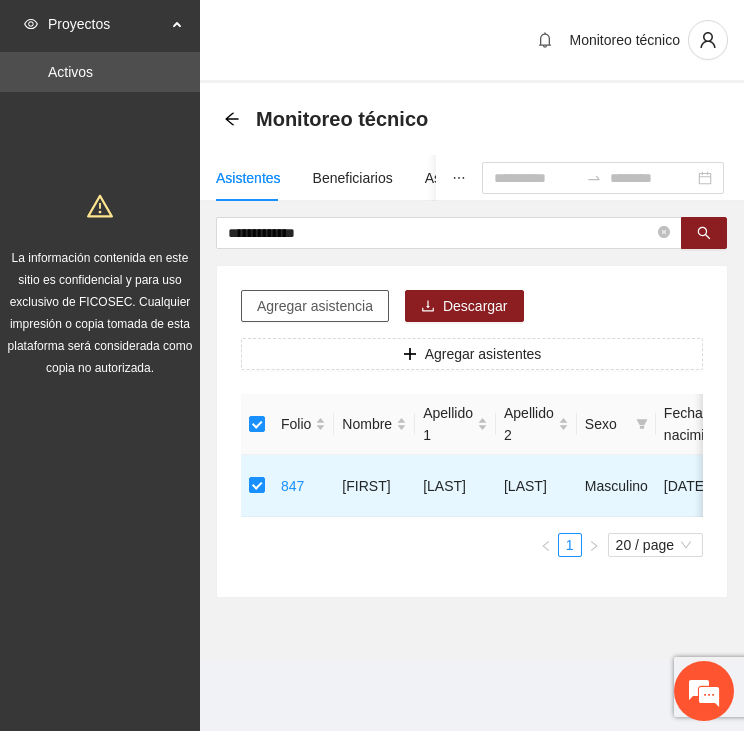 click on "Agregar asistencia" at bounding box center (315, 306) 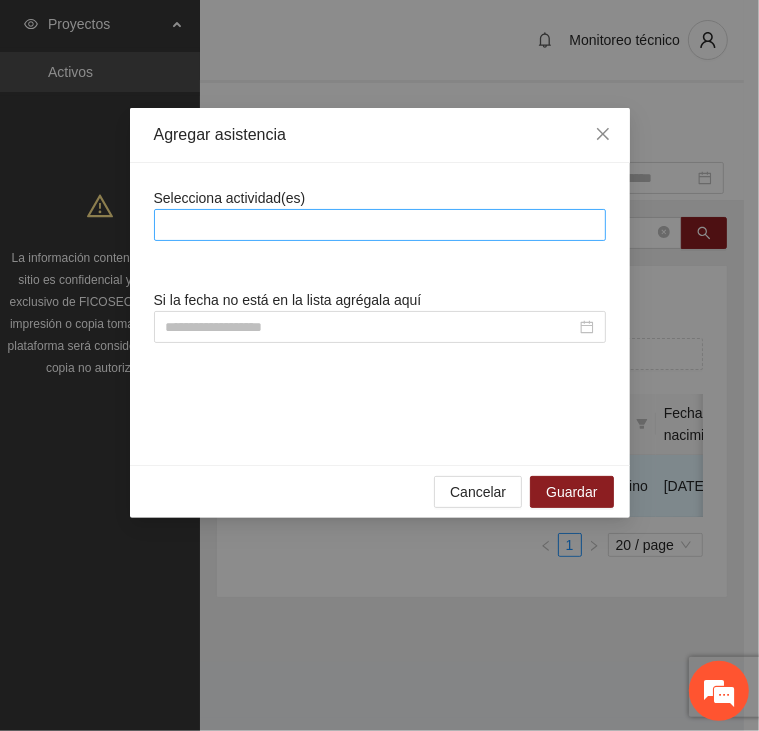 click at bounding box center [380, 225] 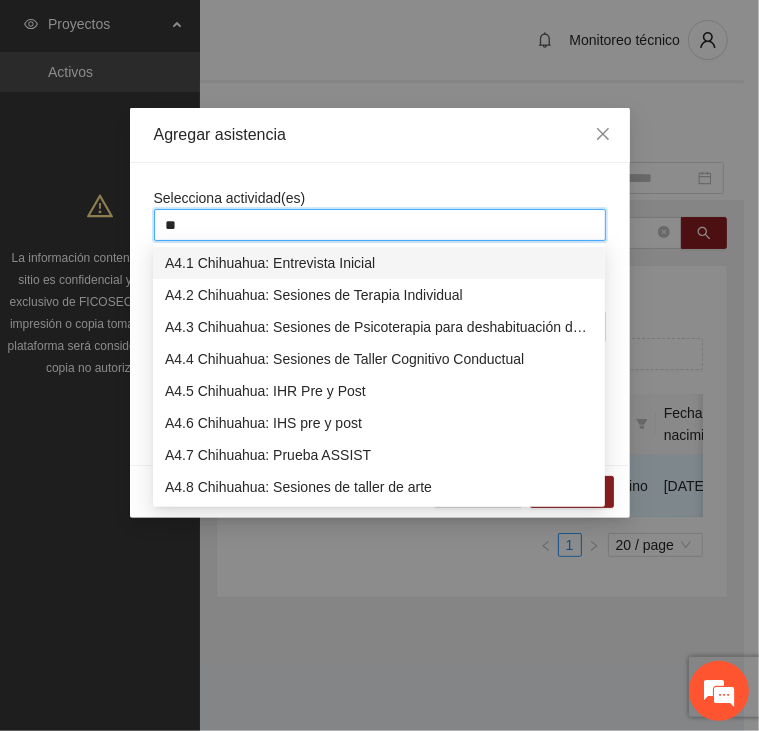 type on "***" 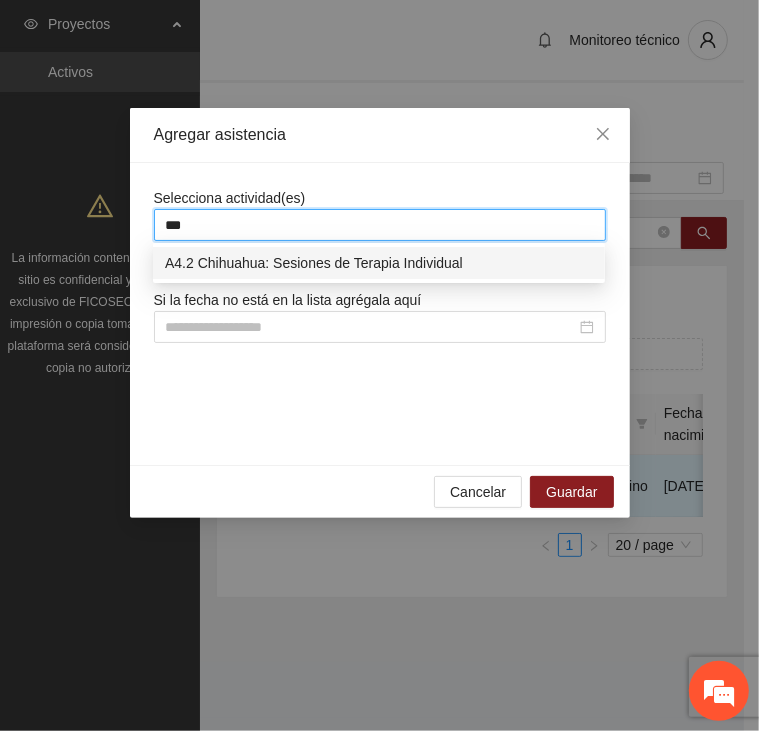 type 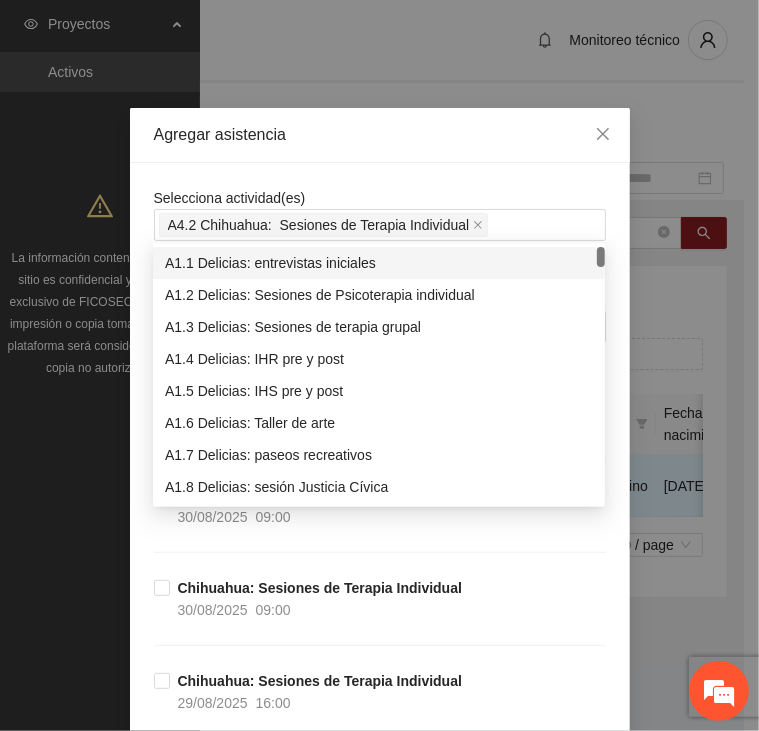 click on "Selecciona actividad(es) A4.2 Chihuahua:  Sesiones de Terapia Individual    Si la fecha no está en la lista agrégala aquí Chihuahua:  Sesiones de Terapia Individual  [DATE] [TIME] Chihuahua:  Sesiones de Terapia Individual  [DATE] [TIME] Chihuahua:  Sesiones de Terapia Individual  [DATE] [TIME] Chihuahua:  Sesiones de Terapia Individual  [DATE] [TIME] Chihuahua:  Sesiones de Terapia Individual  [DATE] [TIME] Chihuahua:  Sesiones de Terapia Individual  [DATE] [TIME] Chihuahua:  Sesiones de Terapia Individual  [DATE] [TIME] Chihuahua:  Sesiones de Terapia Individual  [DATE] [TIME] Chihuahua:  Sesiones de Terapia Individual  [DATE] [TIME] Chihuahua:  Sesiones de Terapia Individual  [DATE] [TIME] Chihuahua:  Sesiones de Terapia Individual  [DATE] [TIME] Chihuahua:  Sesiones de Terapia Individual  [DATE] [TIME] Chihuahua:  Sesiones de Terapia Individual  [DATE] [TIME] Chihuahua:  Sesiones de Terapia Individual  [DATE] [TIME] Chihuahua:  Sesiones de Terapia Individual  [DATE] [TIME] Chihuahua:  Sesiones de Terapia Individual  [DATE] [TIME] Chihuahua:  Sesiones de Terapia Individual  [DATE] [TIME] Chihuahua:  Sesiones de Terapia Individual  [DATE] [TIME] Chihuahua:  Sesiones de Terapia Individual  [DATE] [TIME] Chihuahua:  Sesiones de Terapia Individual  [DATE] [TIME] Chihuahua:  Sesiones de Terapia Individual  [DATE] [TIME] Chihuahua:  Sesiones de Terapia Individual  [DATE] [TIME] Chihuahua:  Sesiones de Terapia Individual  [DATE] [TIME] Chihuahua:  Sesiones de Terapia Individual  [DATE] [TIME]" at bounding box center [380, 20215] 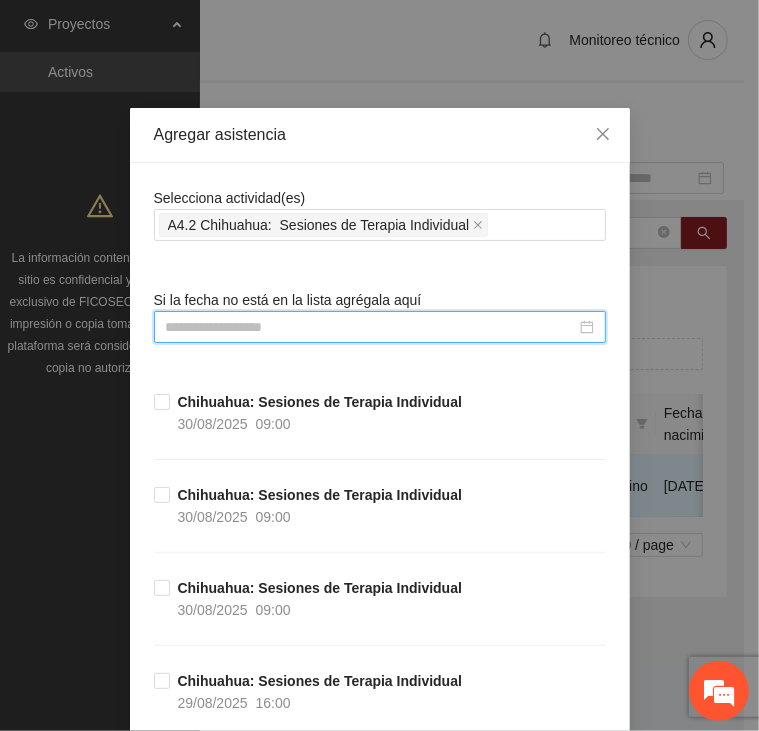click at bounding box center (371, 327) 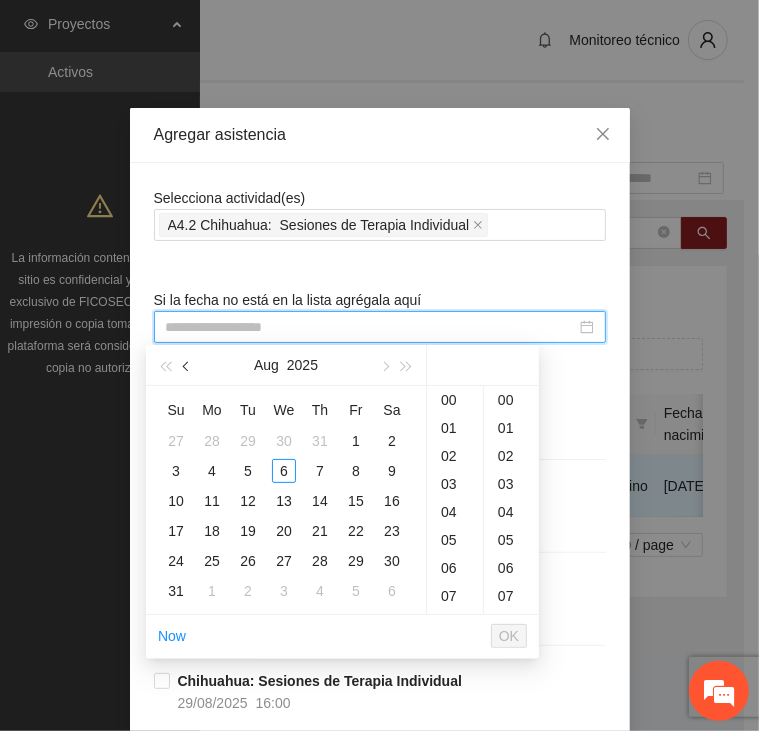 click at bounding box center (187, 365) 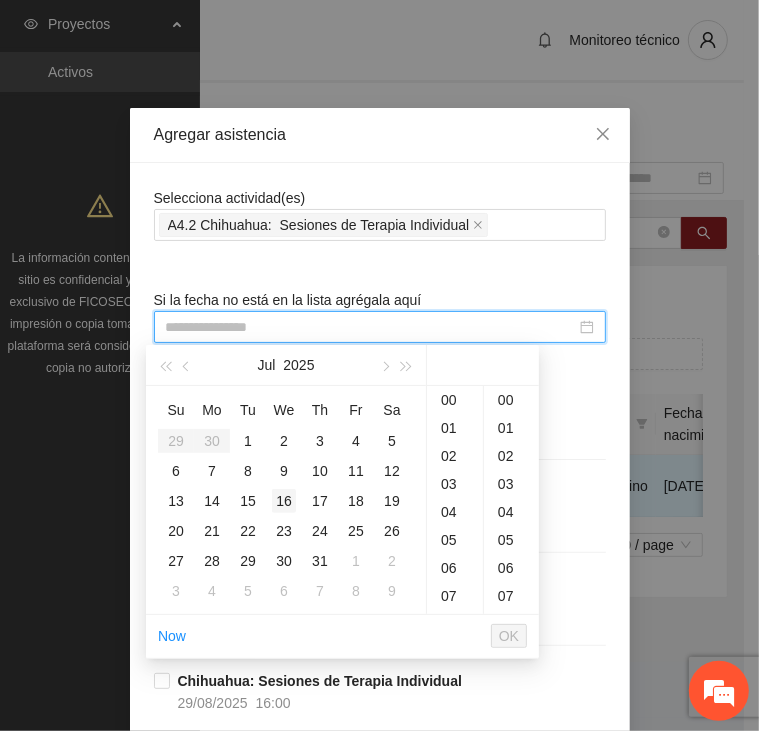 click on "16" at bounding box center [284, 501] 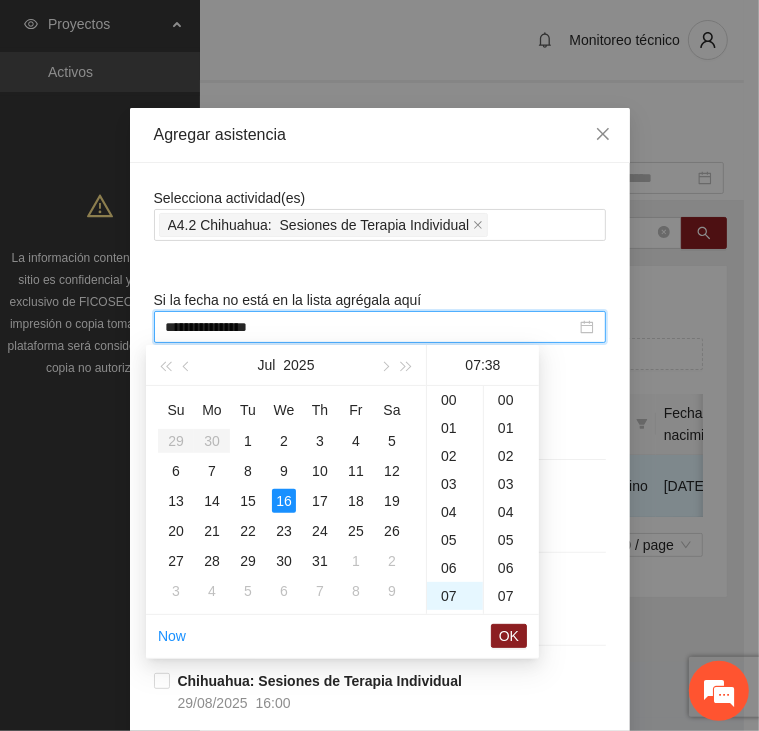 scroll, scrollTop: 196, scrollLeft: 0, axis: vertical 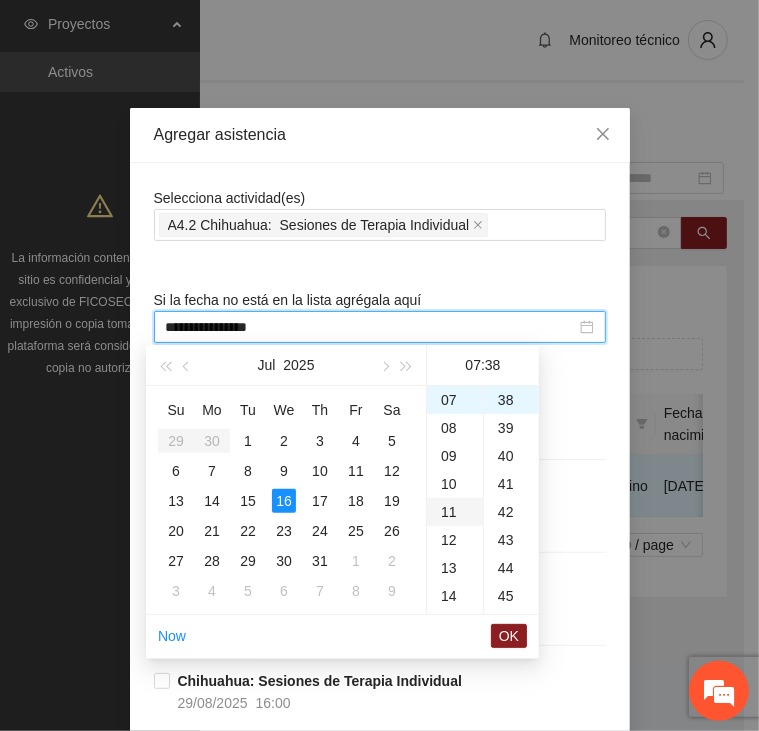 click on "11" at bounding box center (455, 512) 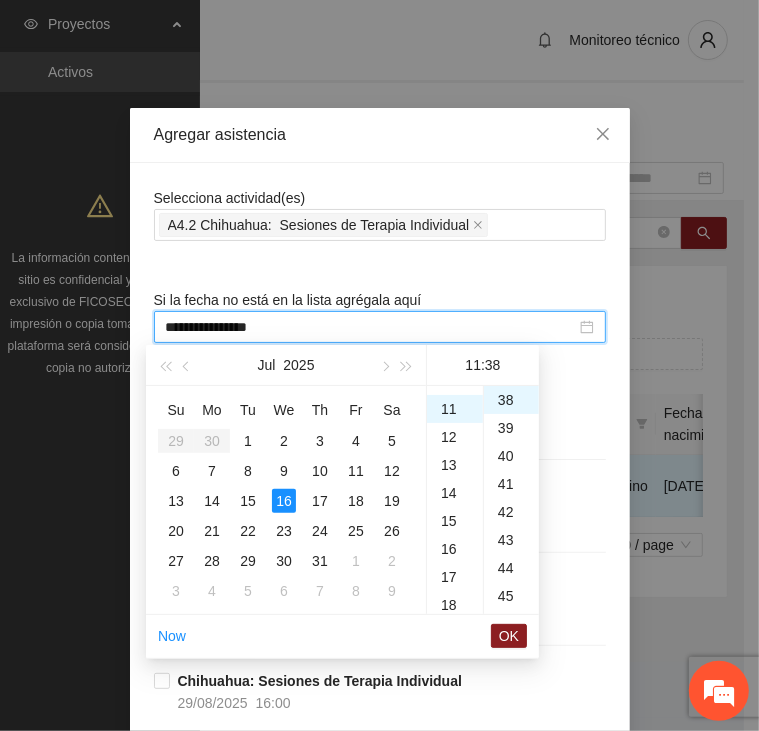 scroll, scrollTop: 308, scrollLeft: 0, axis: vertical 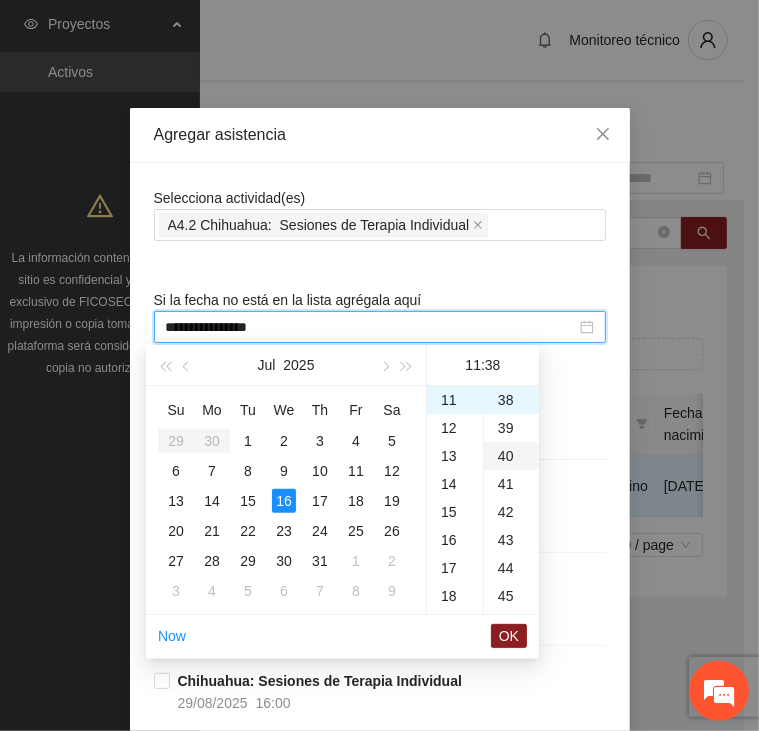 click on "40" at bounding box center [511, 456] 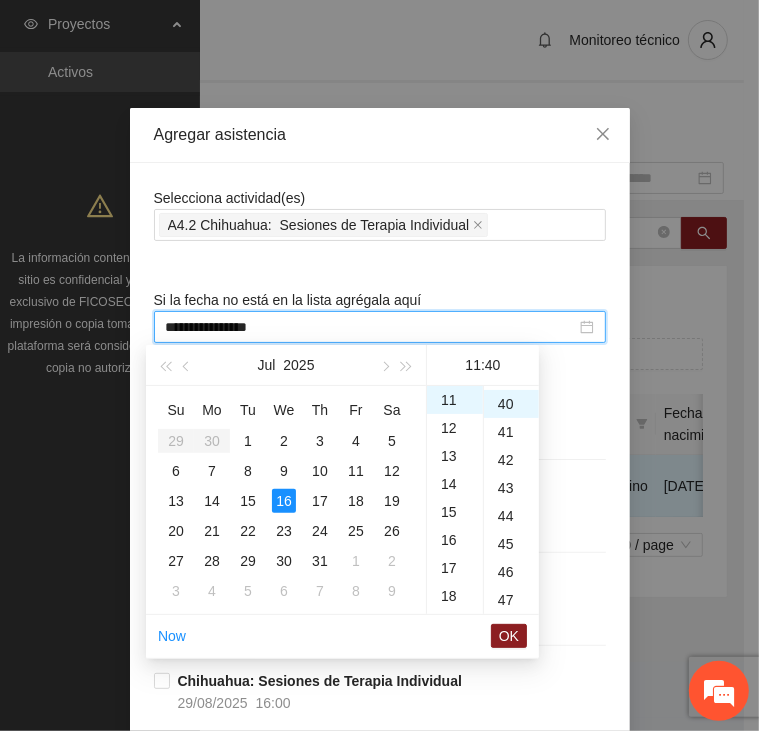 scroll, scrollTop: 1120, scrollLeft: 0, axis: vertical 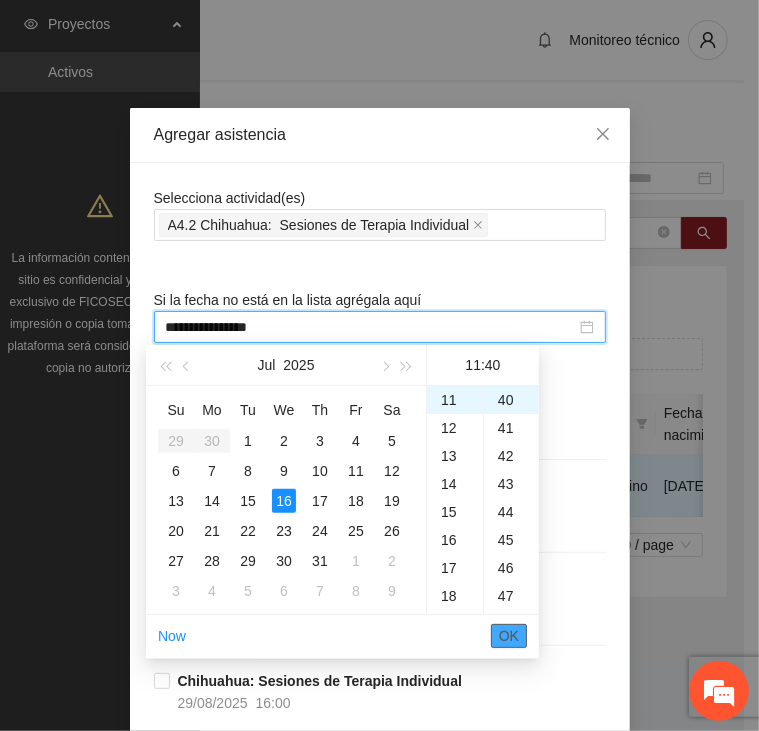 click on "OK" at bounding box center (509, 636) 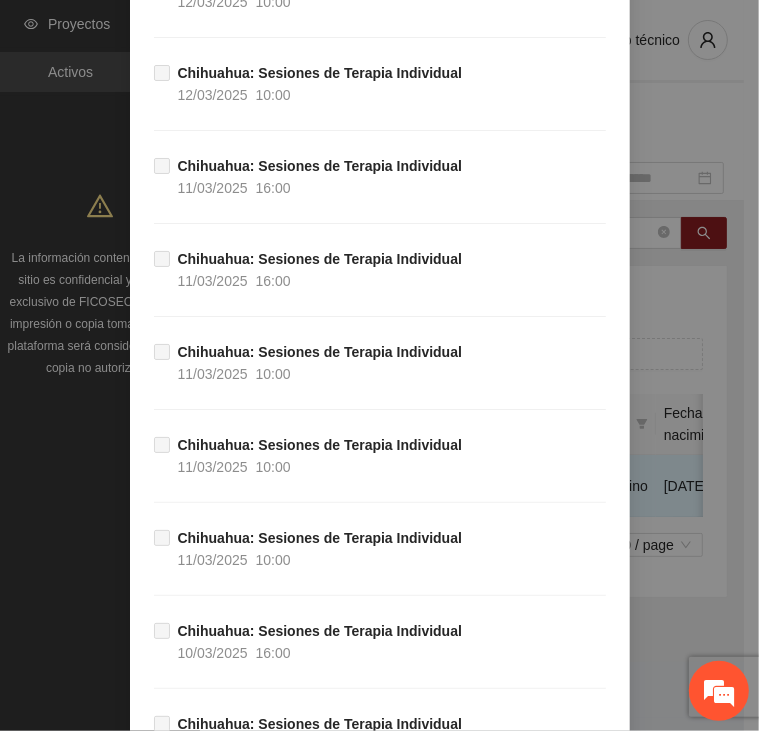 scroll, scrollTop: 39527, scrollLeft: 0, axis: vertical 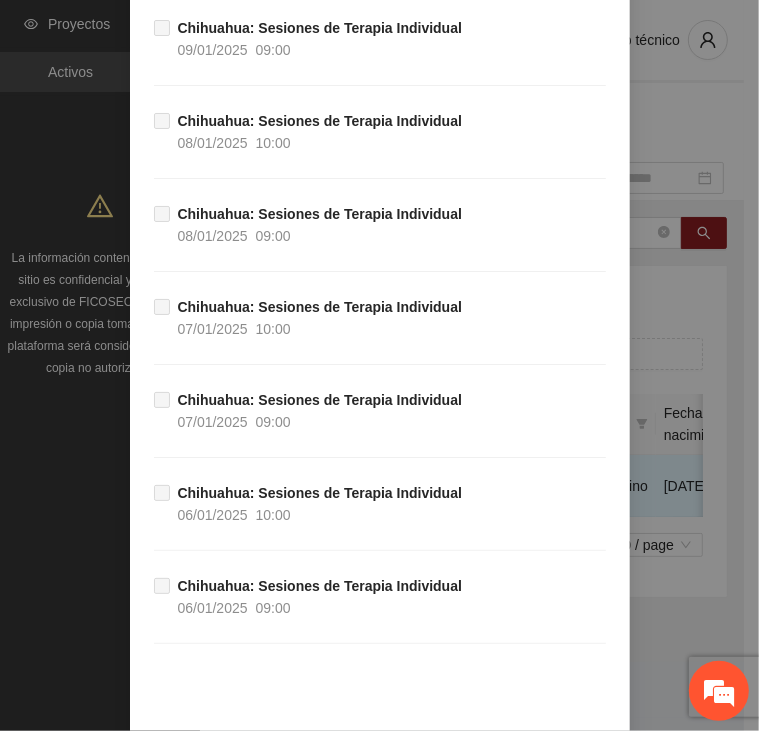 click on "Guardar" at bounding box center (571, 768) 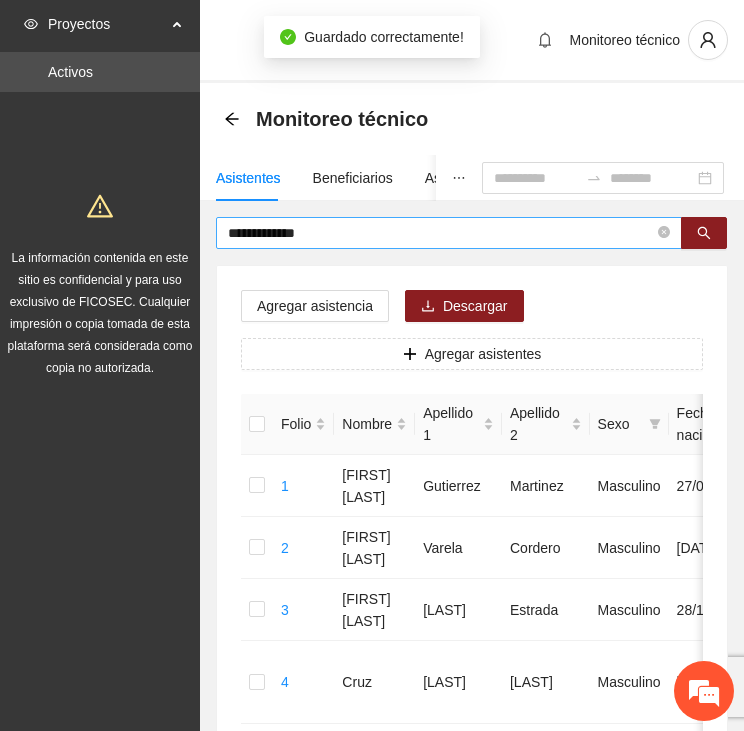 click on "**********" at bounding box center (441, 233) 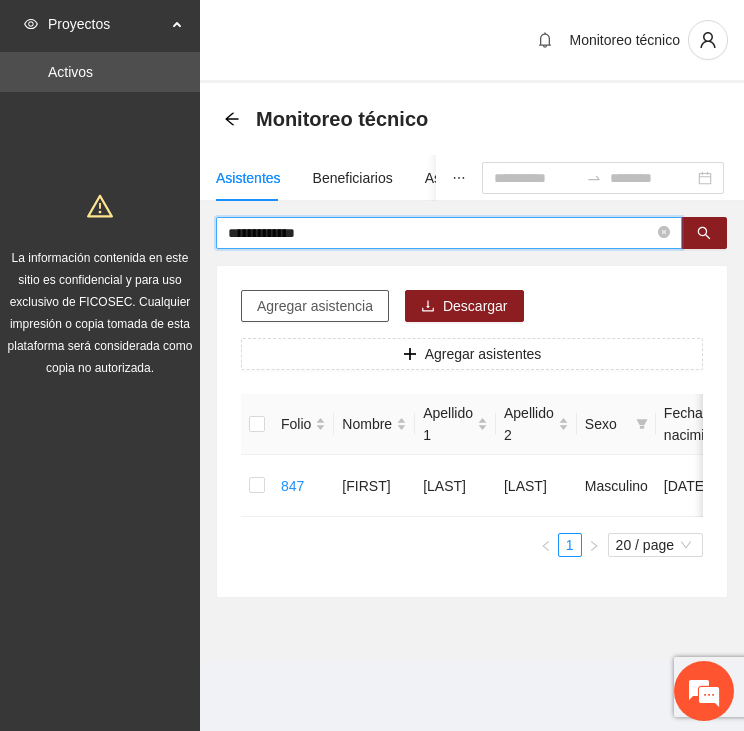 click on "Agregar asistencia" at bounding box center [315, 306] 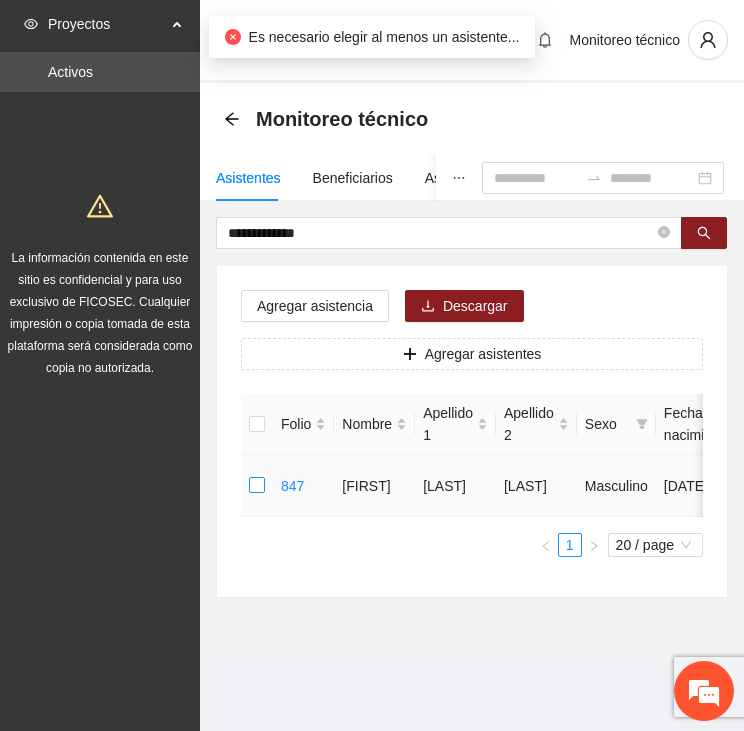 click at bounding box center [257, 486] 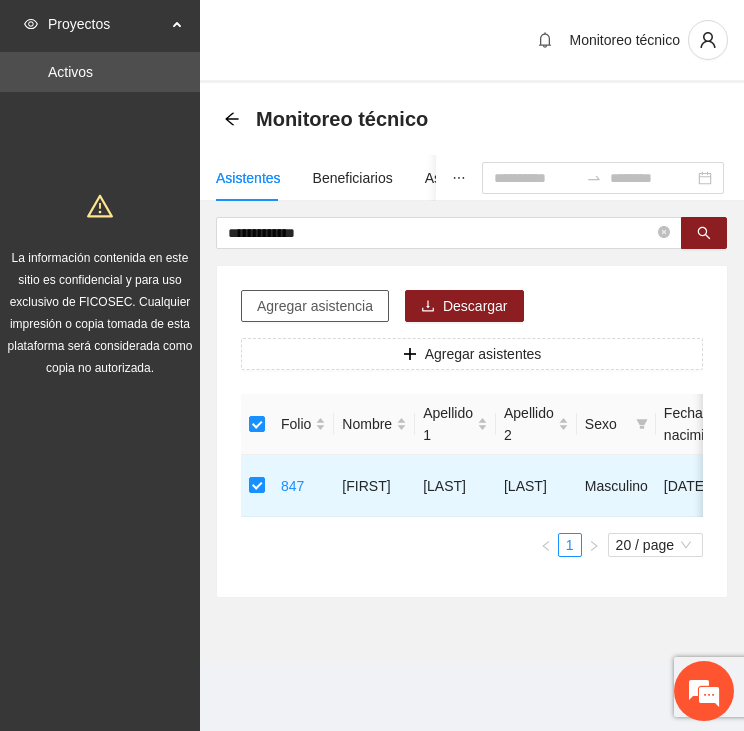 click on "Agregar asistencia" at bounding box center (315, 306) 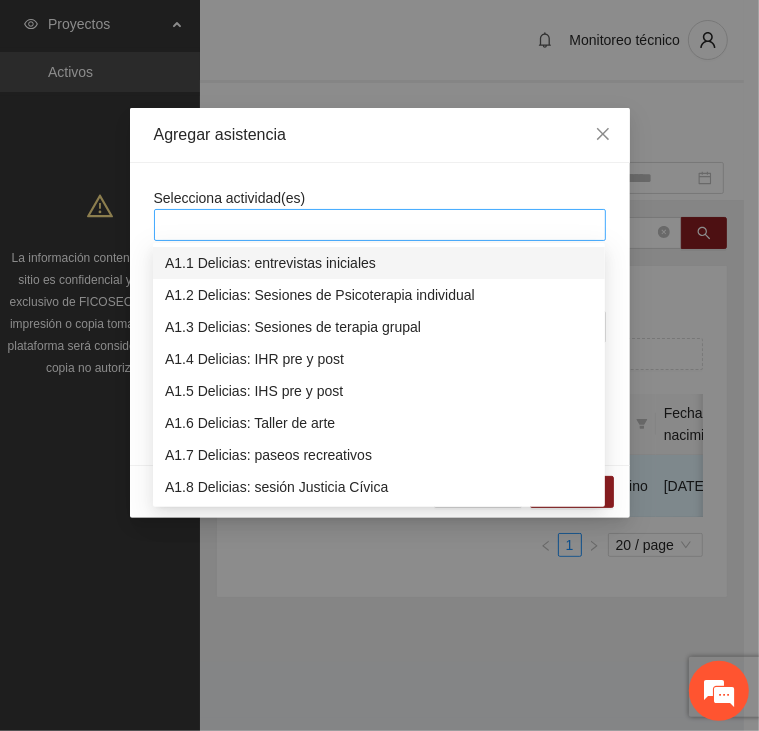 click at bounding box center [380, 225] 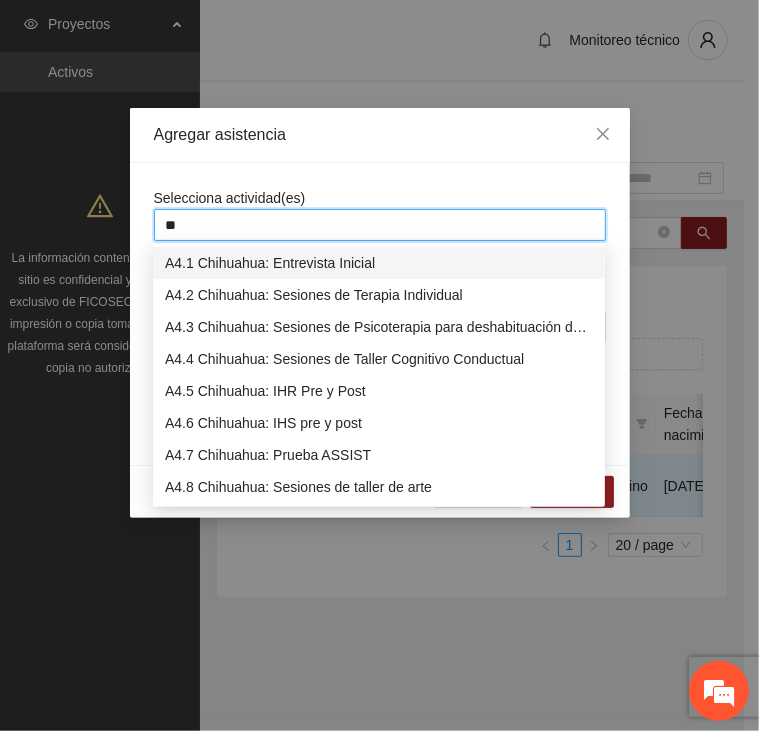 type on "***" 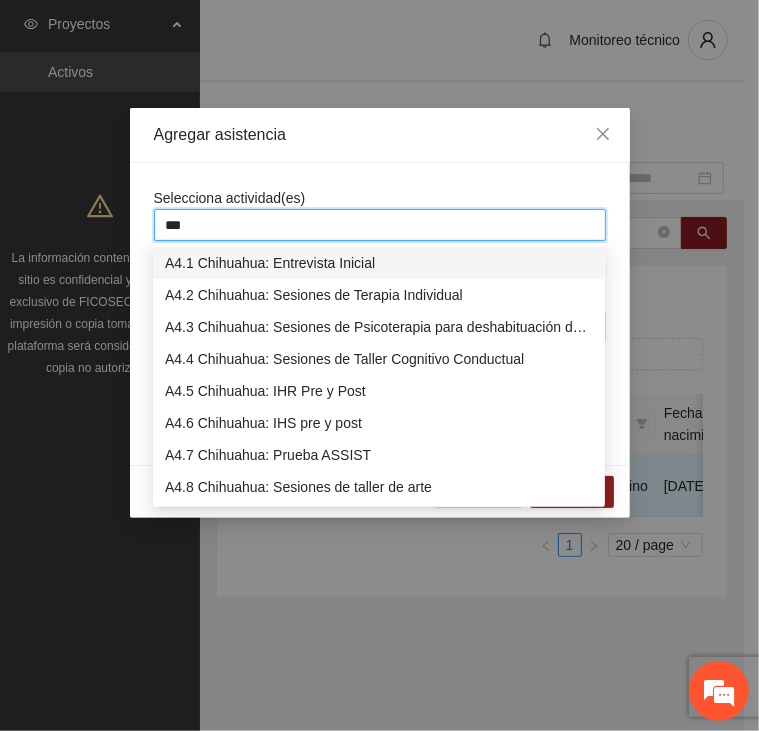 type 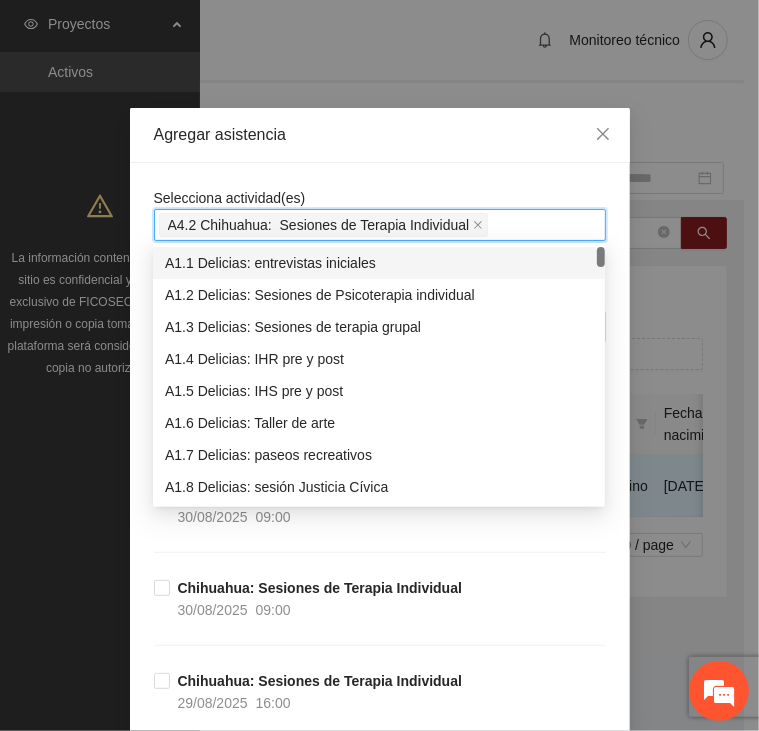 click on "Selecciona actividad(es) A4.2 Chihuahua:  Sesiones de Terapia Individual    Si la fecha no está en la lista agrégala aquí Chihuahua:  Sesiones de Terapia Individual  [DATE] [TIME] Chihuahua:  Sesiones de Terapia Individual  [DATE] [TIME] Chihuahua:  Sesiones de Terapia Individual  [DATE] [TIME] Chihuahua:  Sesiones de Terapia Individual  [DATE] [TIME] Chihuahua:  Sesiones de Terapia Individual  [DATE] [TIME] Chihuahua:  Sesiones de Terapia Individual  [DATE] [TIME] Chihuahua:  Sesiones de Terapia Individual  [DATE] [TIME] Chihuahua:  Sesiones de Terapia Individual  [DATE] [TIME] Chihuahua:  Sesiones de Terapia Individual  [DATE] [TIME] Chihuahua:  Sesiones de Terapia Individual  [DATE] [TIME] Chihuahua:  Sesiones de Terapia Individual  [DATE] [TIME] Chihuahua:  Sesiones de Terapia Individual  [DATE] [TIME] Chihuahua:  Sesiones de Terapia Individual  [DATE] [TIME] Chihuahua:  Sesiones de Terapia Individual  [DATE] [TIME] Chihuahua:  Sesiones de Terapia Individual  [DATE] [TIME] Chihuahua:  Sesiones de Terapia Individual  [DATE] [TIME] Chihuahua:  Sesiones de Terapia Individual  [DATE] [TIME] Chihuahua:  Sesiones de Terapia Individual  [DATE] [TIME] Chihuahua:  Sesiones de Terapia Individual  [DATE] [TIME] Chihuahua:  Sesiones de Terapia Individual  [DATE] [TIME] Chihuahua:  Sesiones de Terapia Individual  [DATE] [TIME] Chihuahua:  Sesiones de Terapia Individual  [DATE] [TIME] Chihuahua:  Sesiones de Terapia Individual  [DATE] [TIME] Chihuahua:  Sesiones de Terapia Individual  [DATE] [TIME]" at bounding box center [380, 20215] 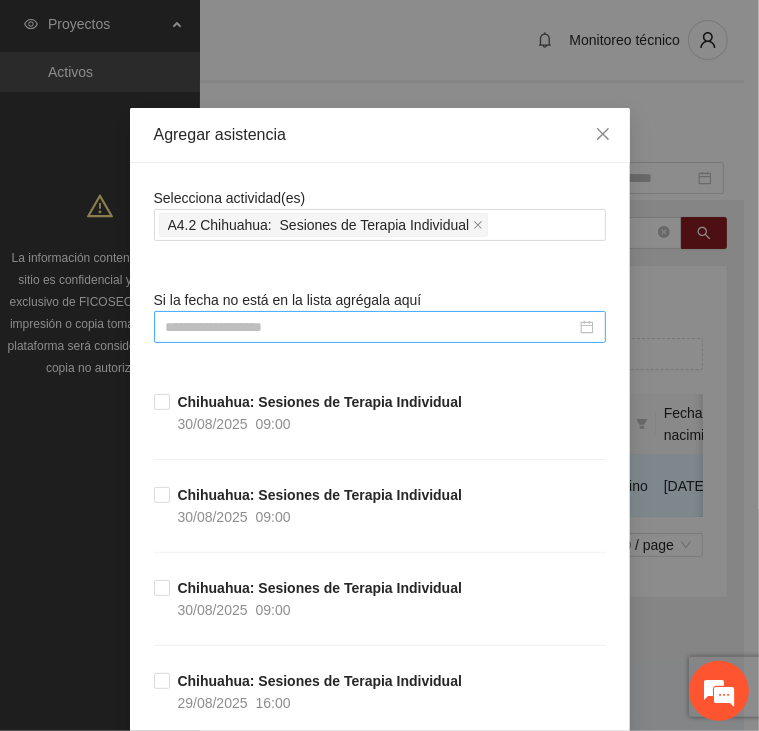 click at bounding box center [371, 327] 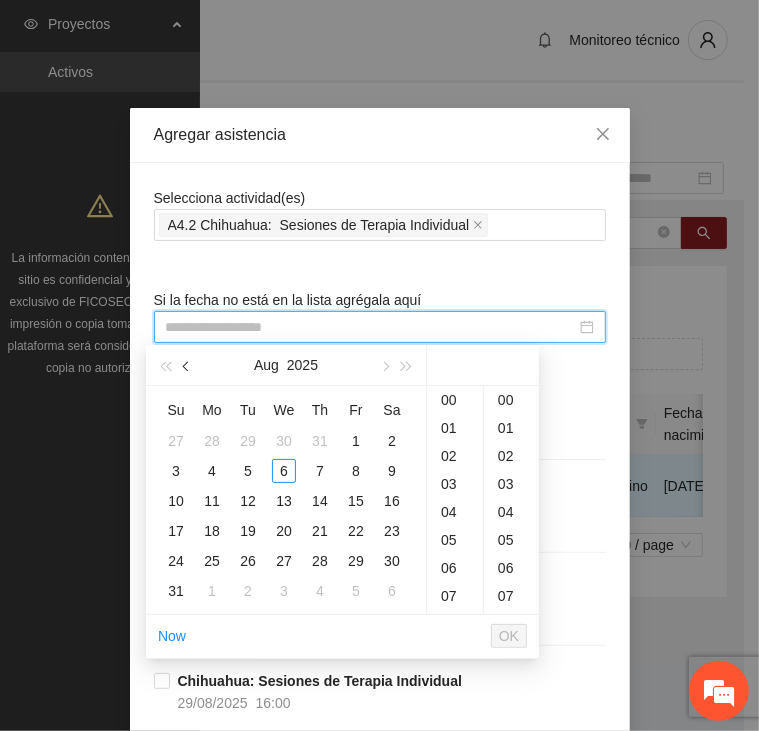 click at bounding box center [187, 365] 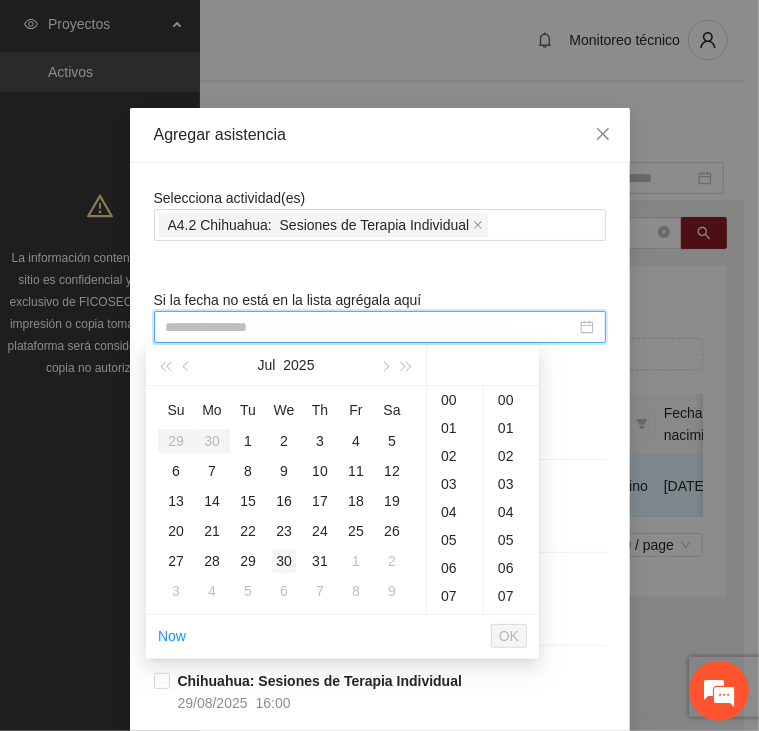 click on "30" at bounding box center [284, 561] 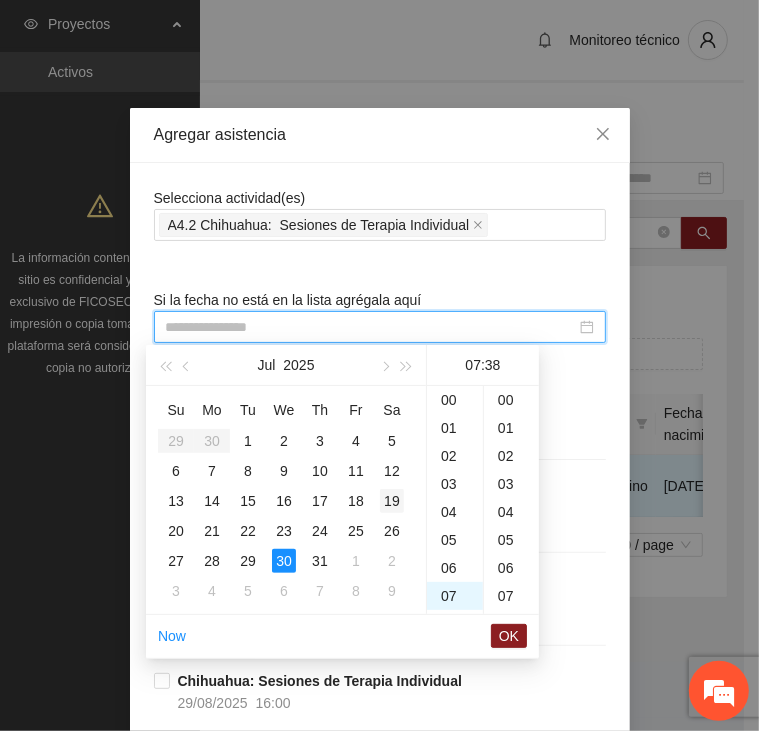 scroll, scrollTop: 196, scrollLeft: 0, axis: vertical 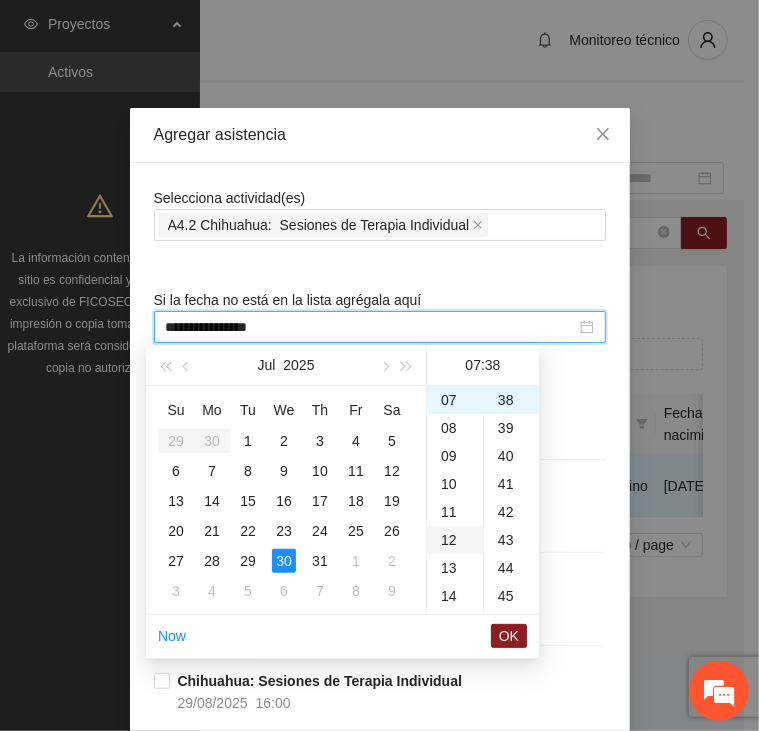 click on "12" at bounding box center (455, 540) 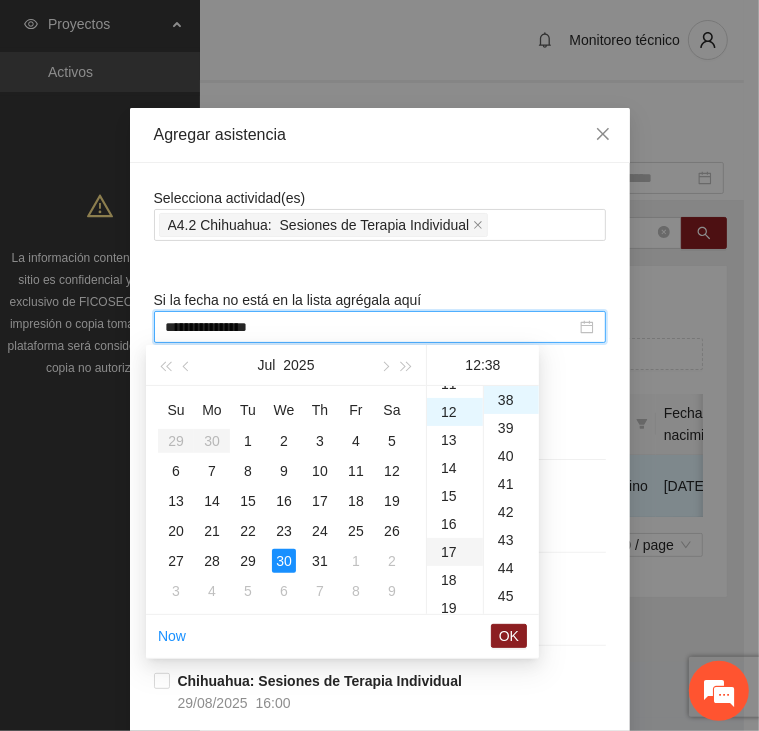 scroll, scrollTop: 336, scrollLeft: 0, axis: vertical 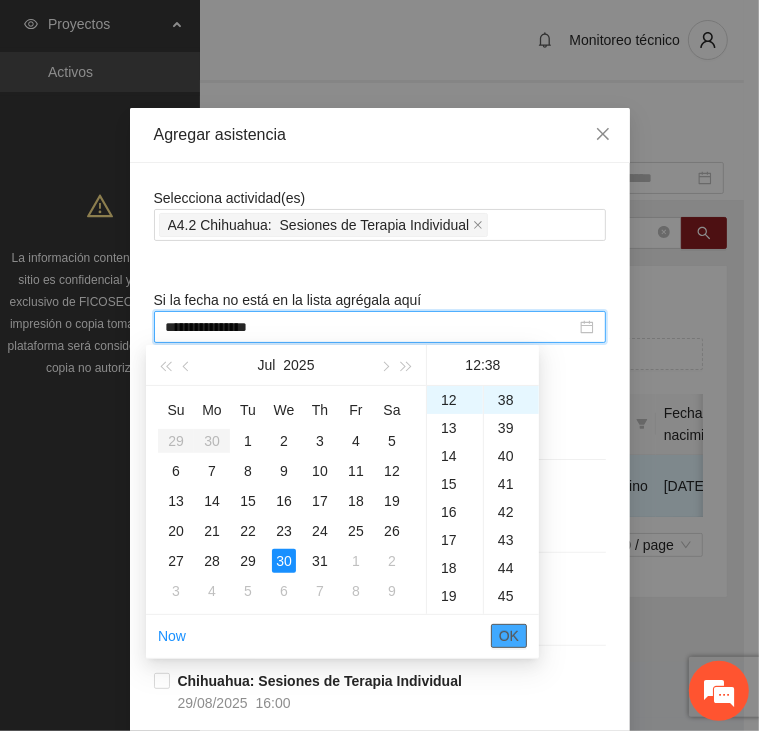 click on "OK" at bounding box center (509, 636) 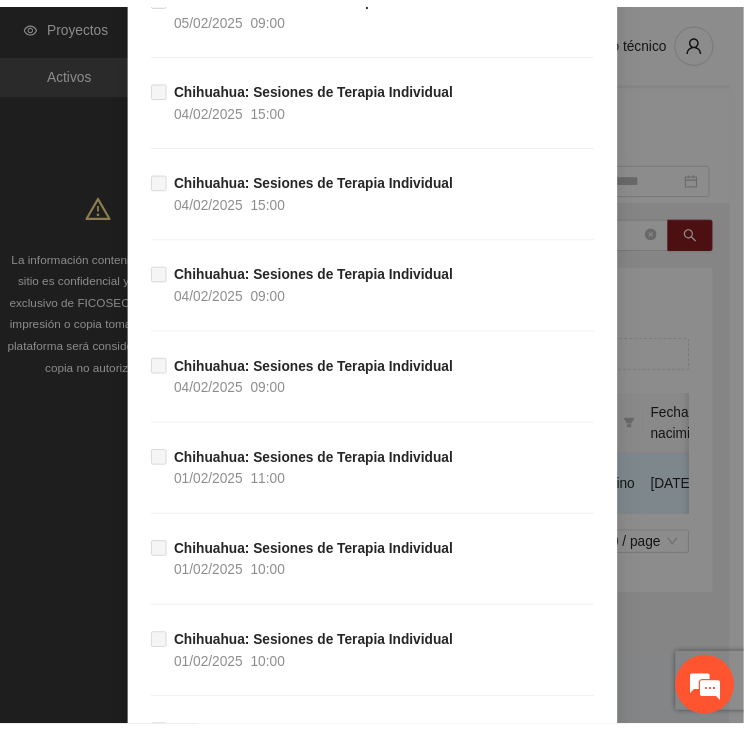 scroll, scrollTop: 39527, scrollLeft: 0, axis: vertical 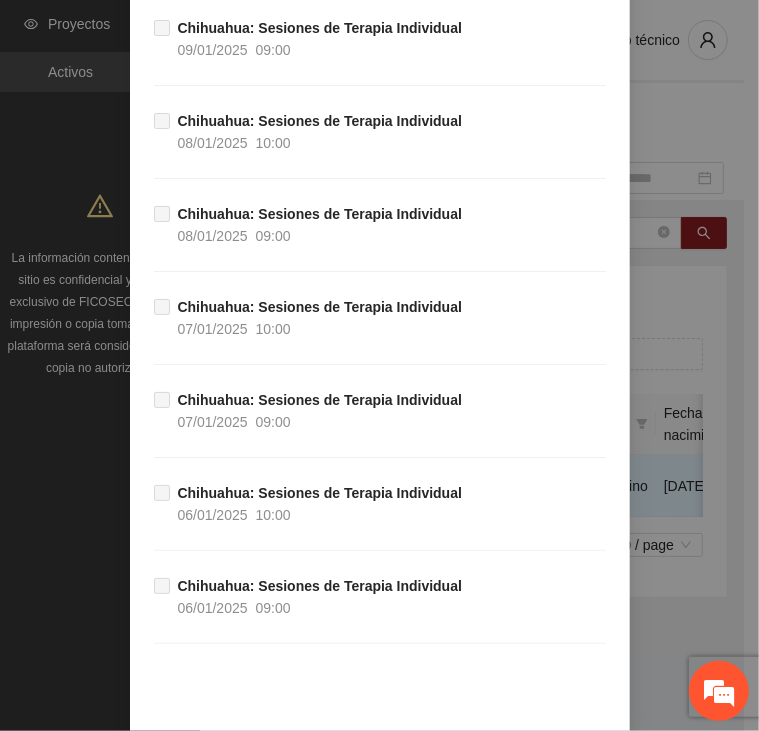 click on "Guardar" at bounding box center (571, 768) 